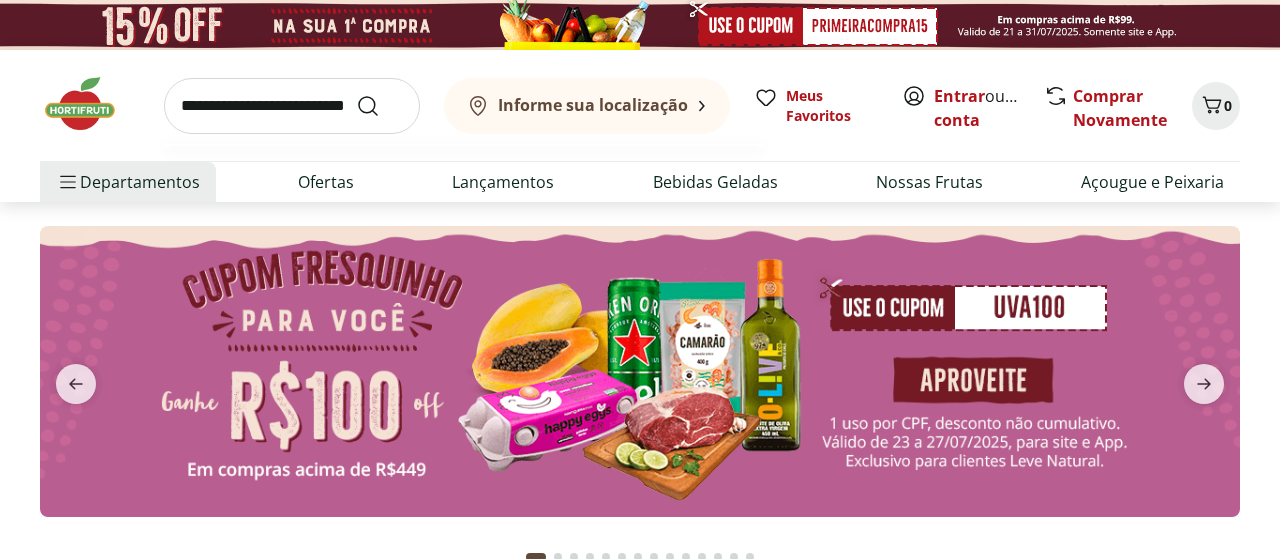 scroll, scrollTop: 0, scrollLeft: 0, axis: both 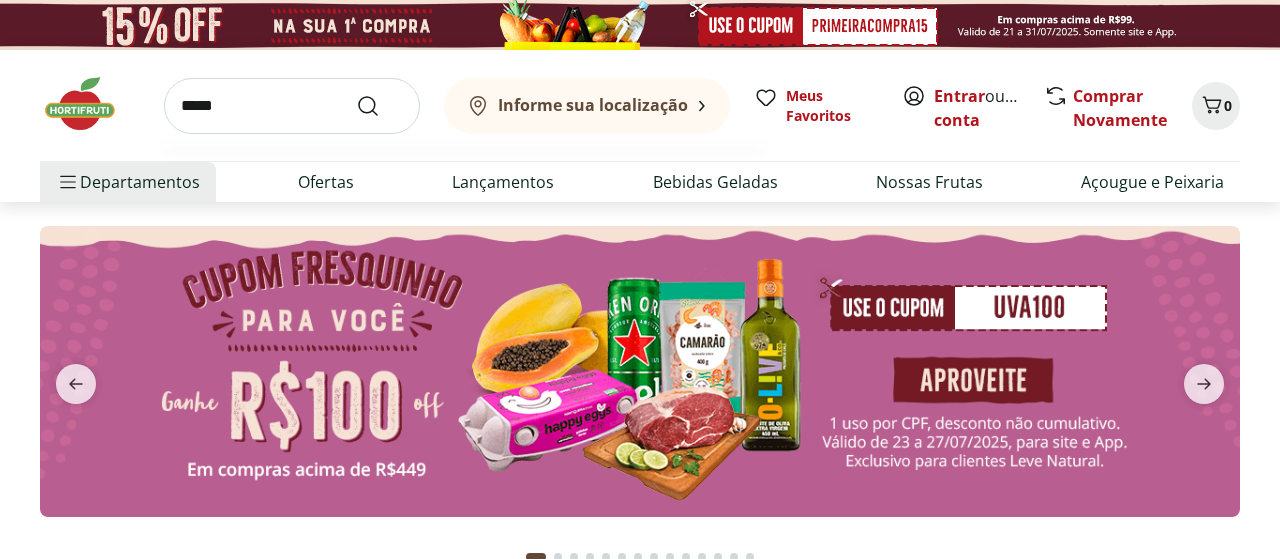 type on "*****" 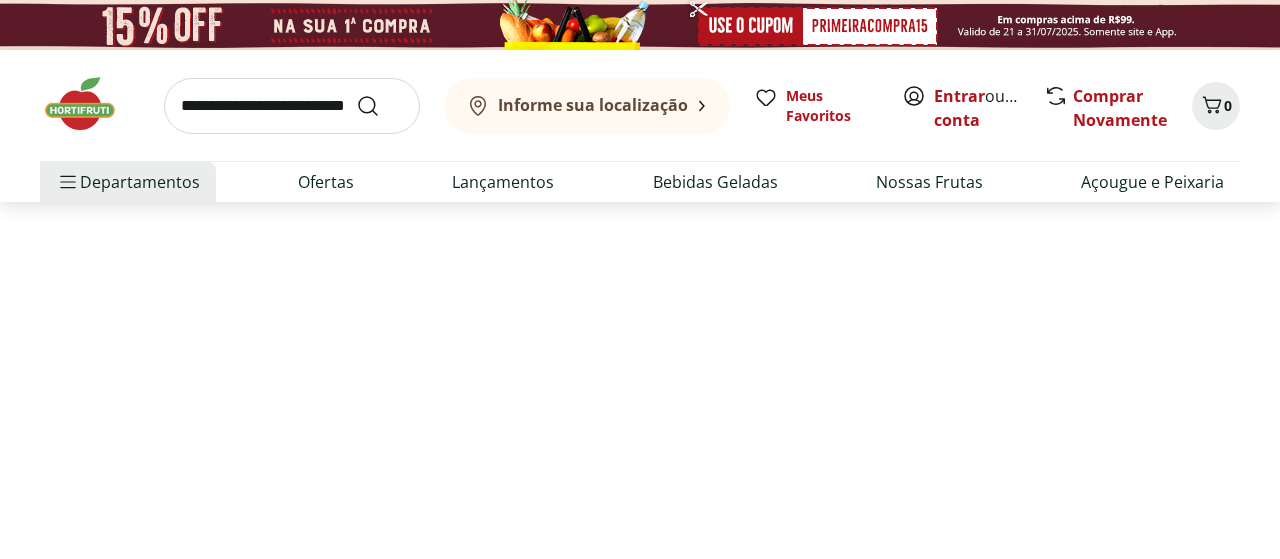 select on "**********" 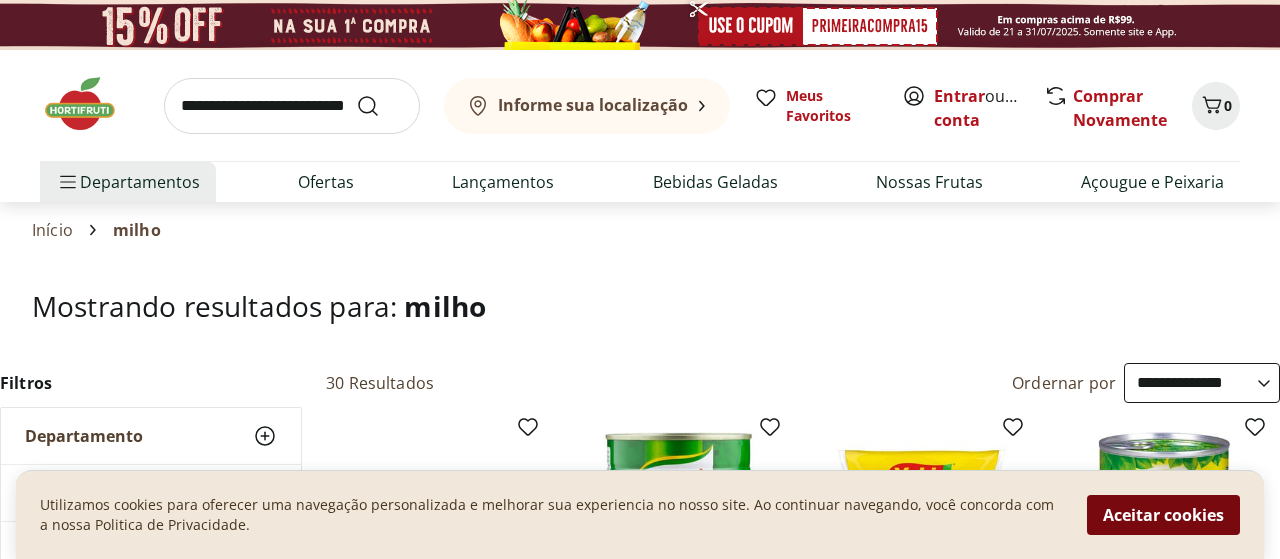 click on "Aceitar cookies" at bounding box center (1163, 515) 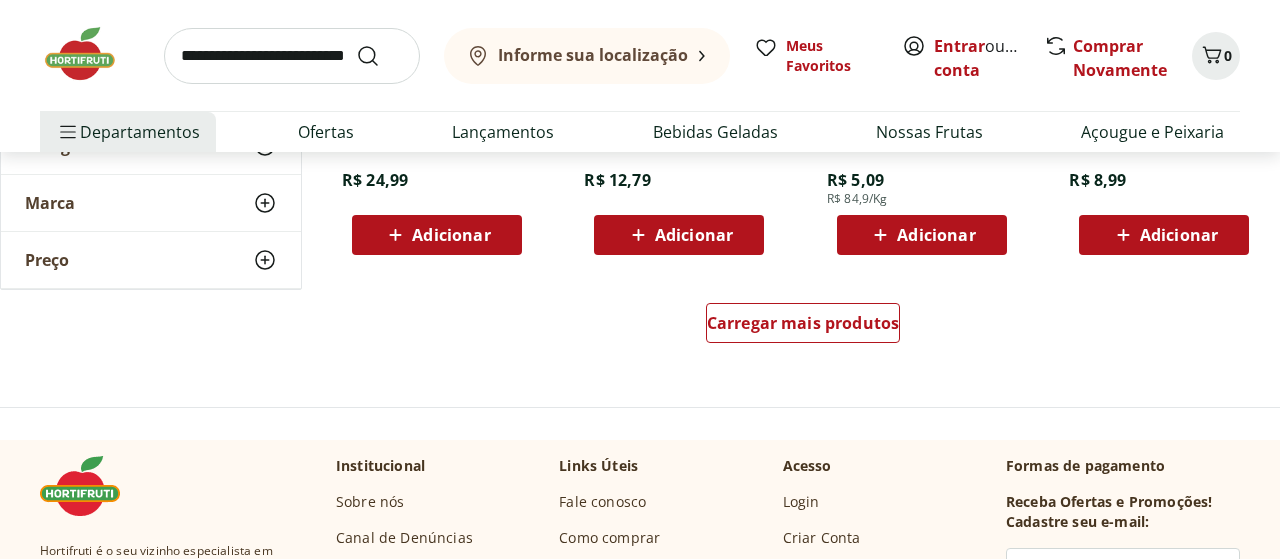 scroll, scrollTop: 1508, scrollLeft: 0, axis: vertical 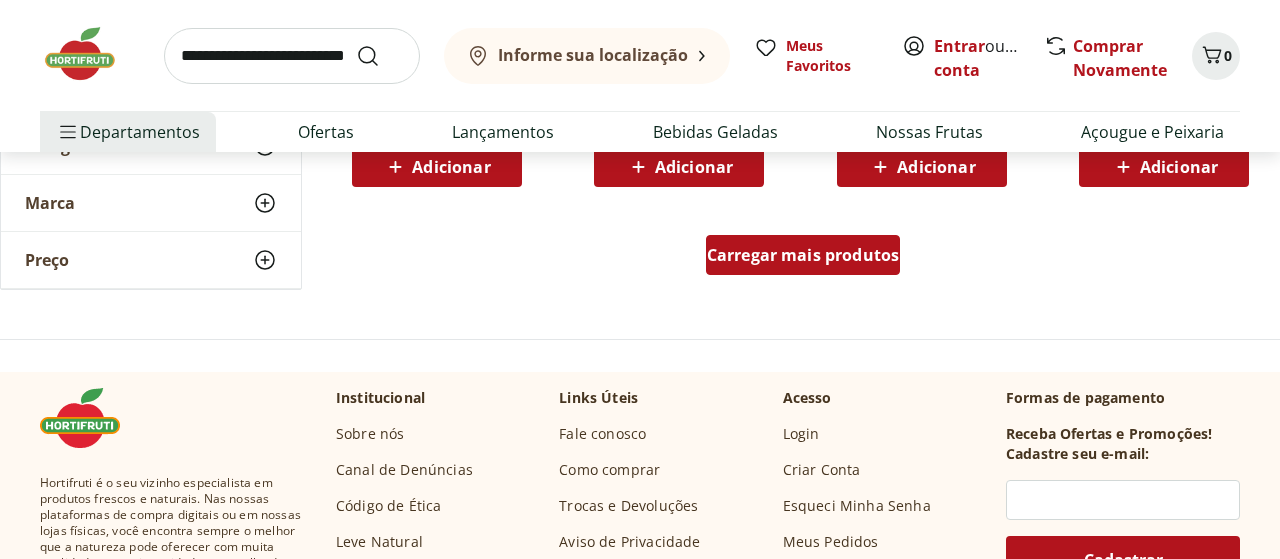 click on "Carregar mais produtos" at bounding box center [803, 255] 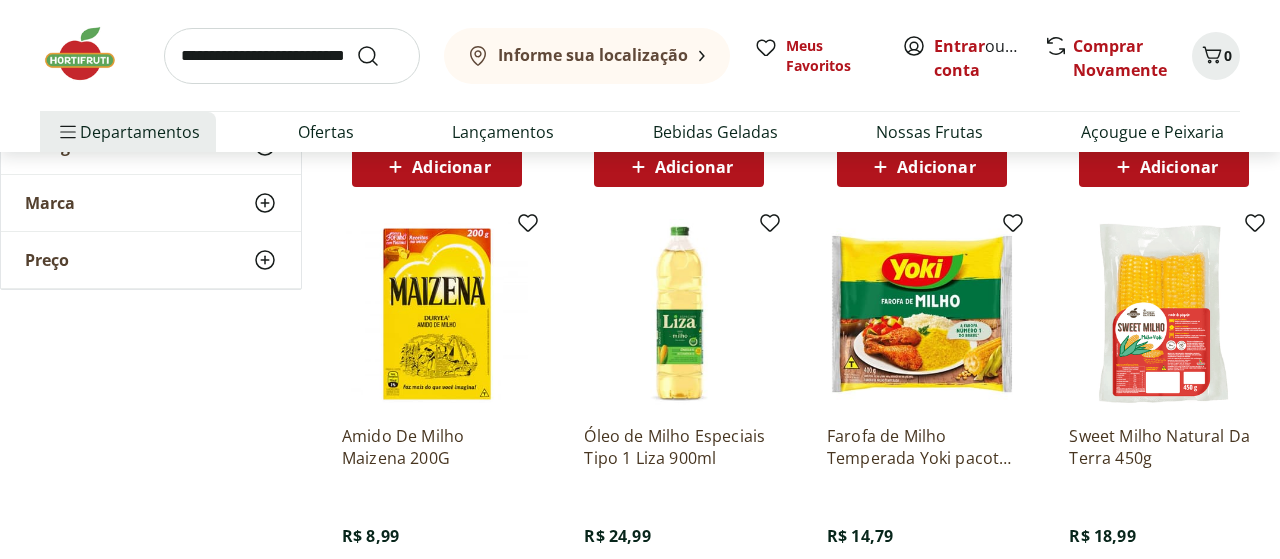 scroll, scrollTop: 1560, scrollLeft: 0, axis: vertical 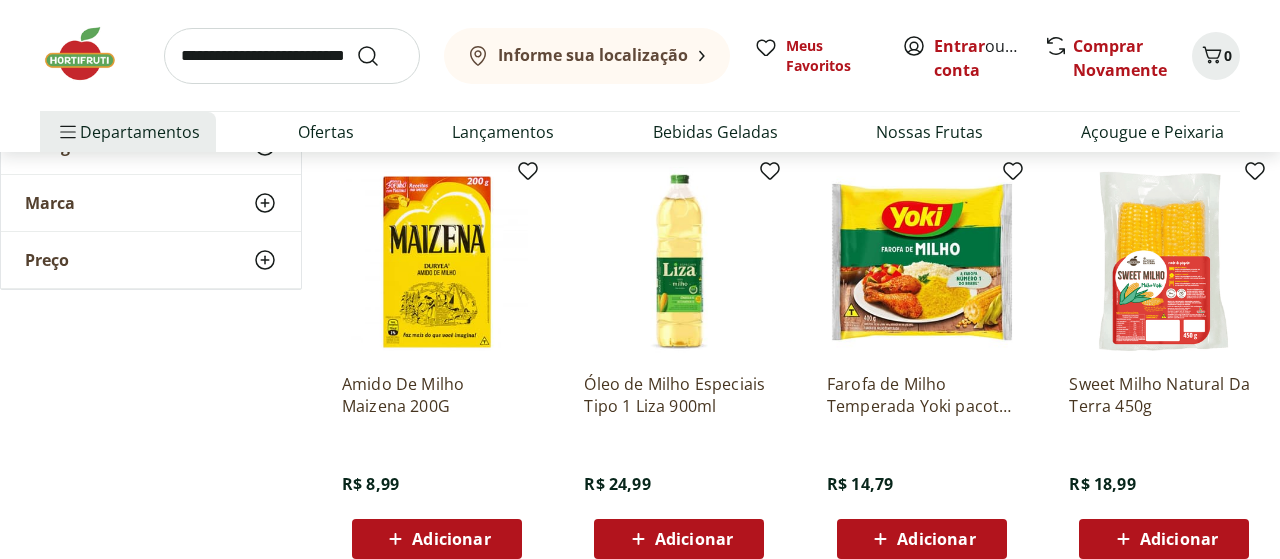 click at bounding box center [1164, 262] 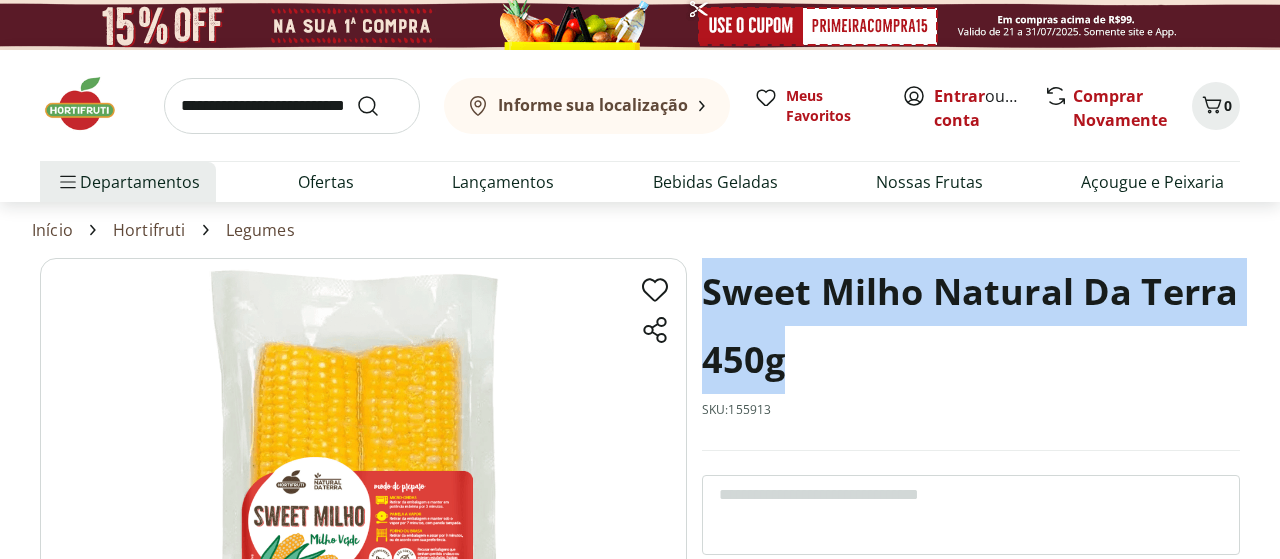 drag, startPoint x: 778, startPoint y: 371, endPoint x: 706, endPoint y: 305, distance: 97.67292 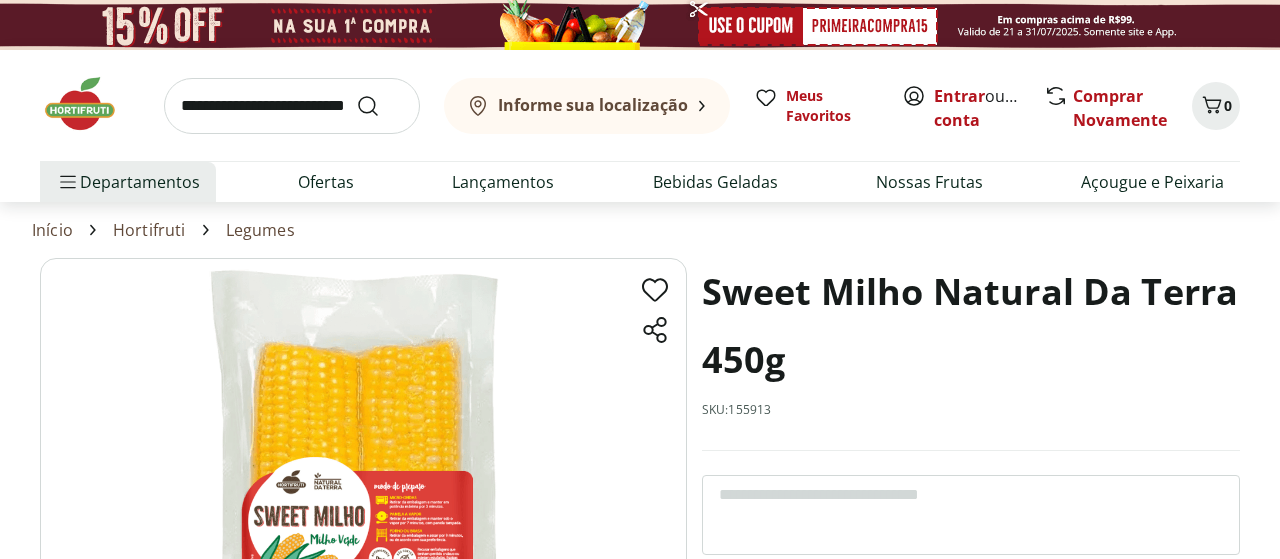 click at bounding box center [292, 106] 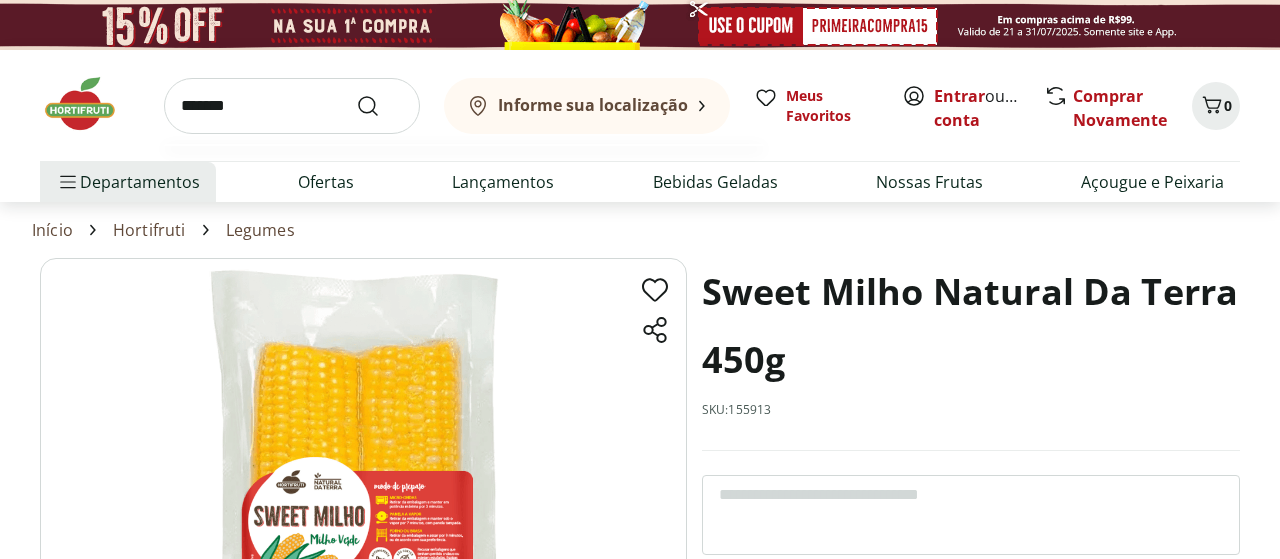 type on "*******" 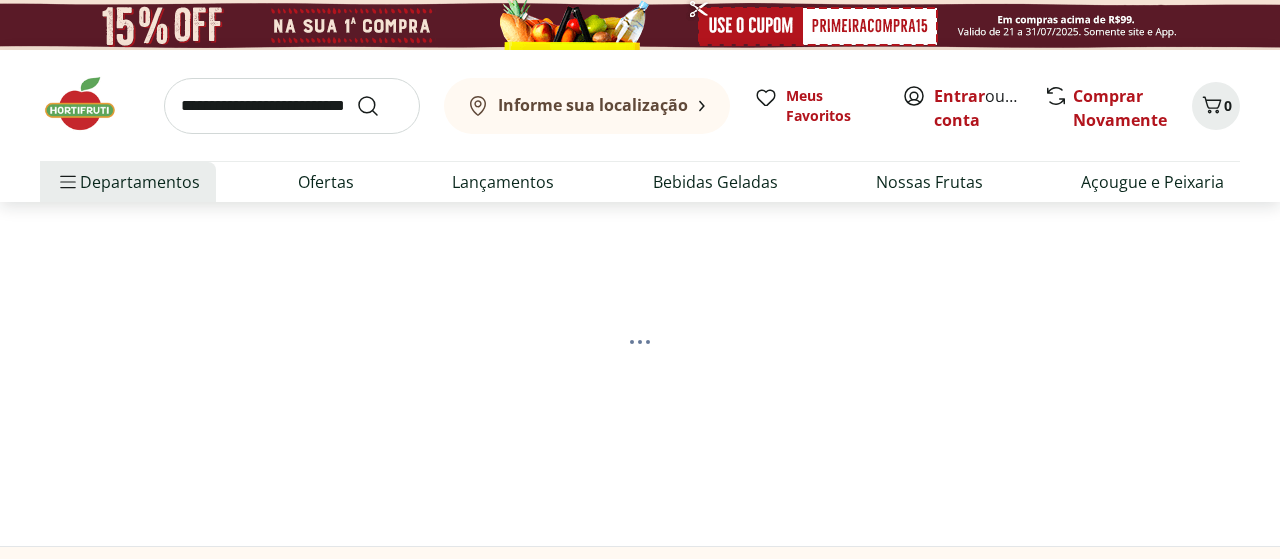 select on "**********" 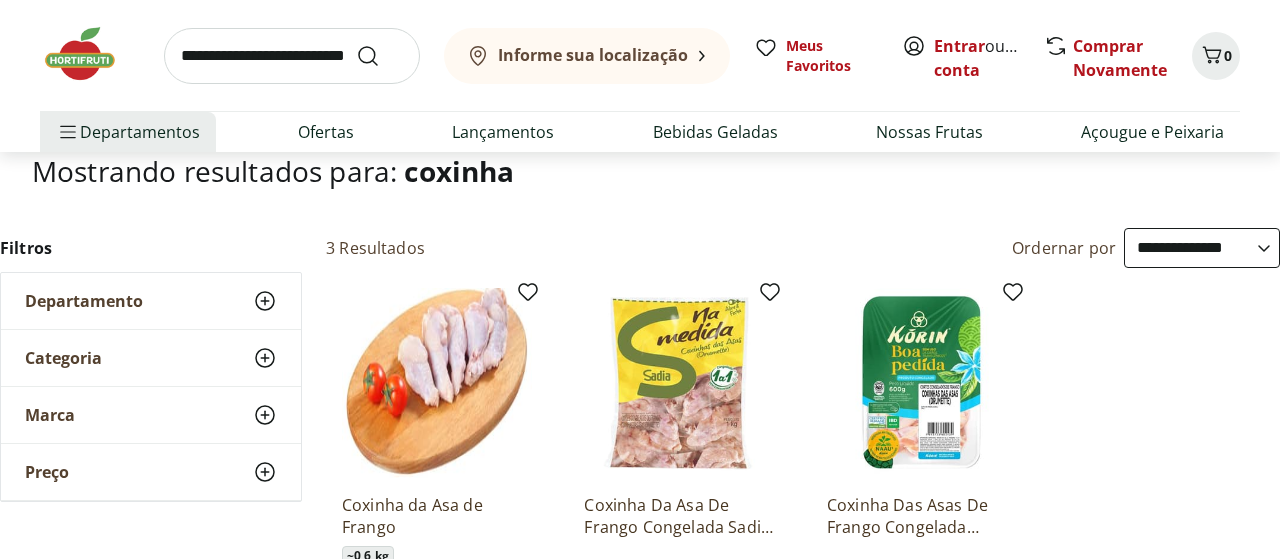 scroll, scrollTop: 156, scrollLeft: 0, axis: vertical 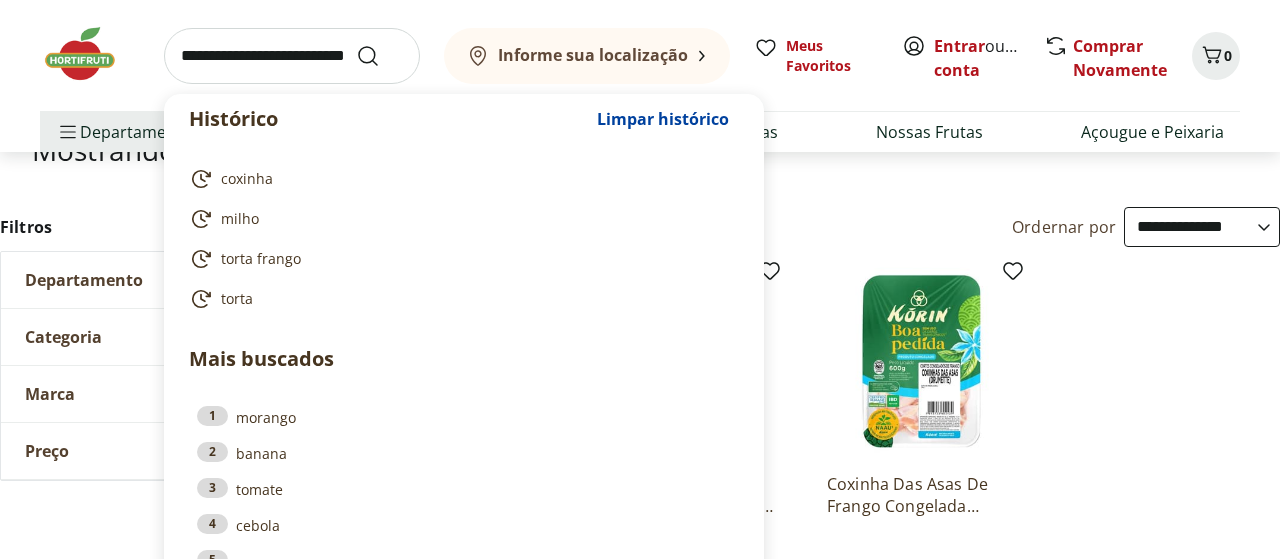 click at bounding box center (292, 56) 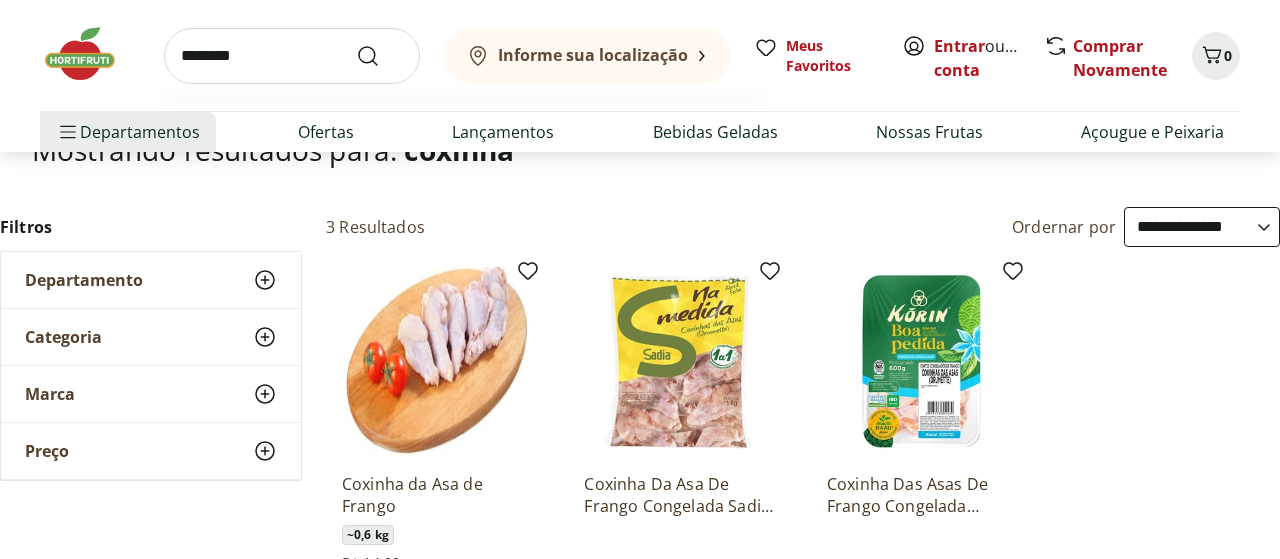 type on "********" 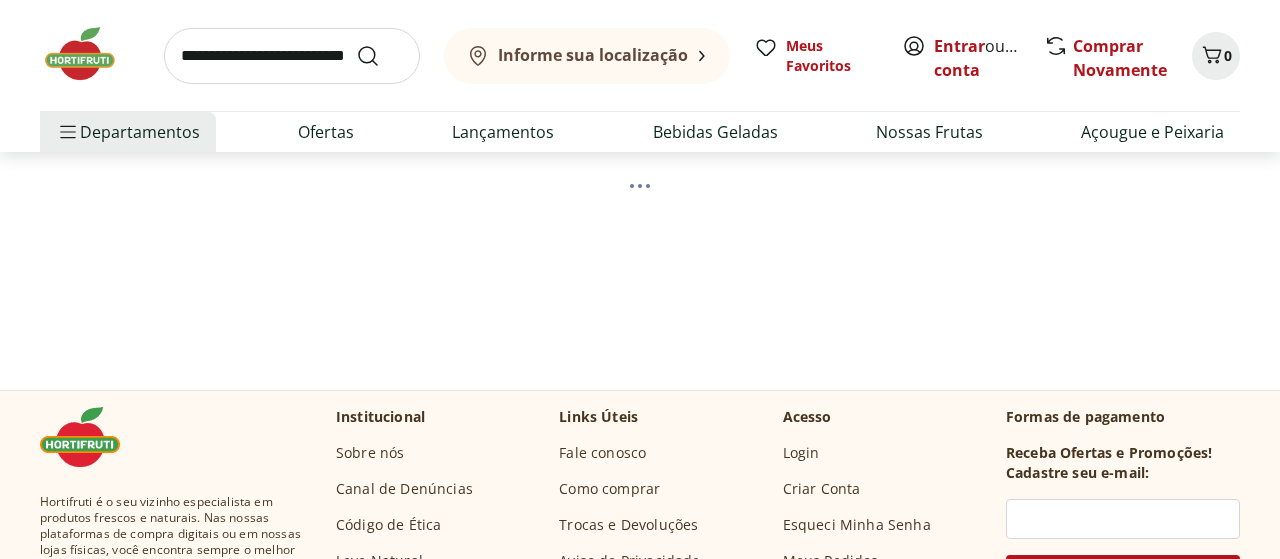 scroll, scrollTop: 0, scrollLeft: 0, axis: both 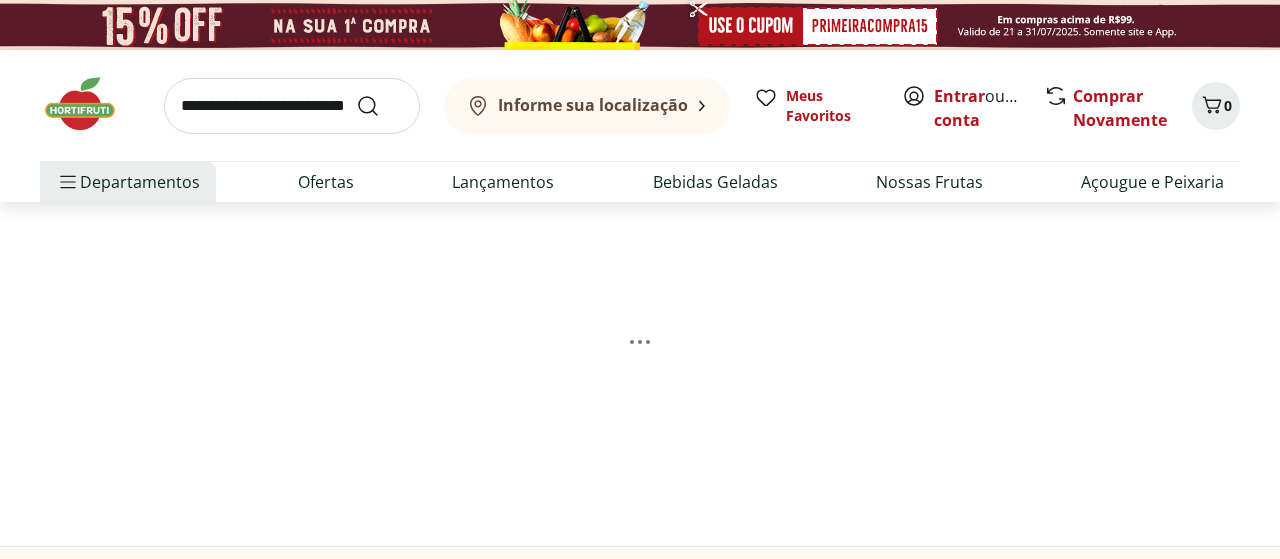 select on "**********" 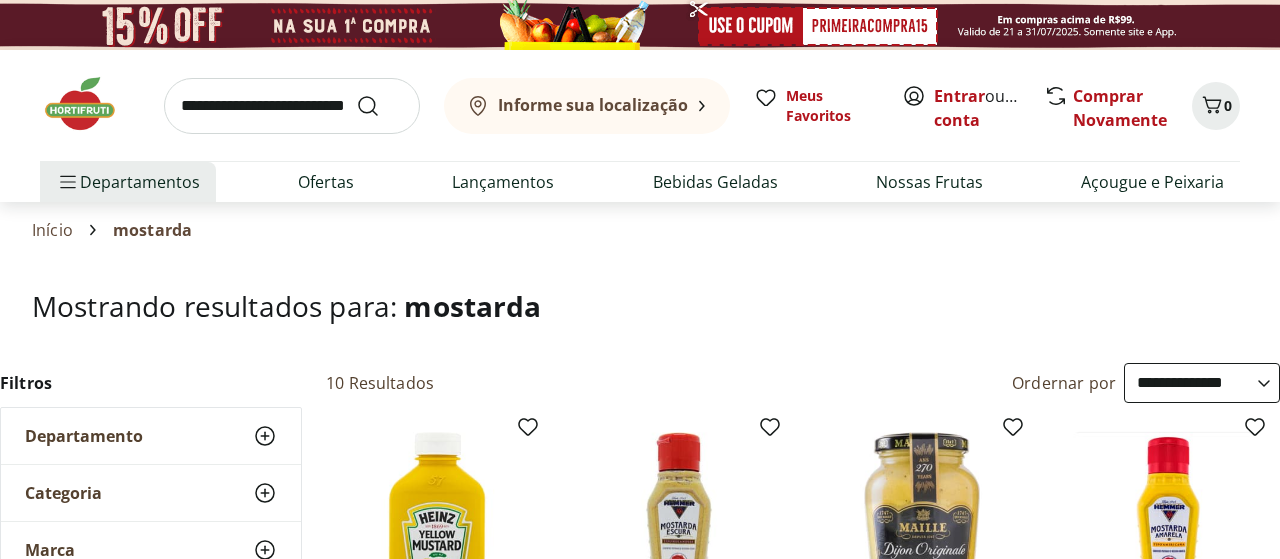 click on "Mostrando resultados para:   mostarda" at bounding box center [640, 326] 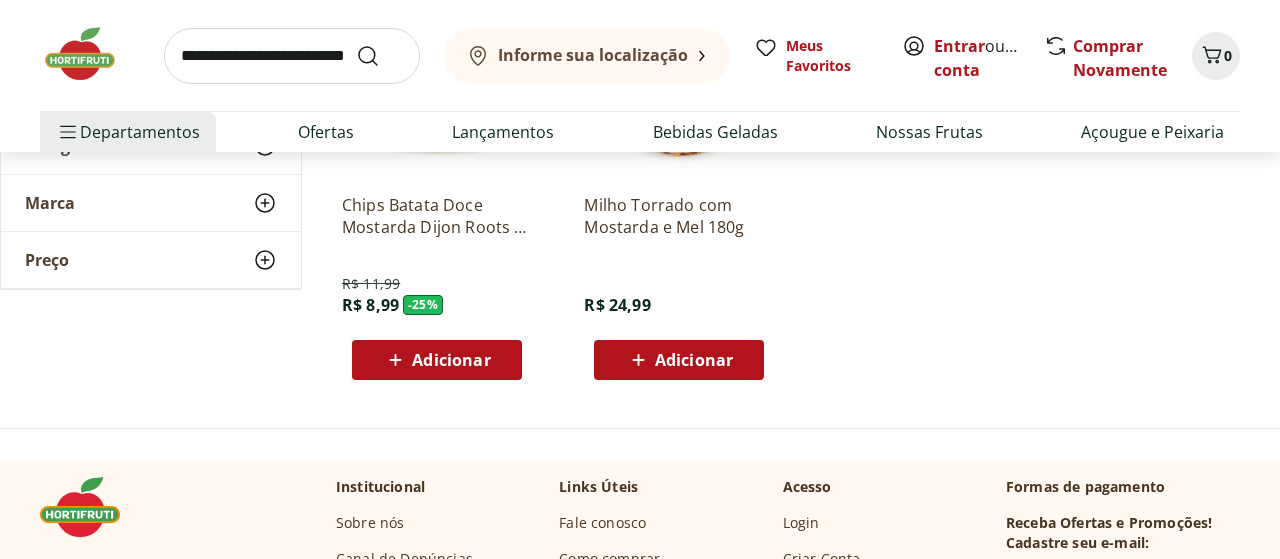 scroll, scrollTop: 1352, scrollLeft: 0, axis: vertical 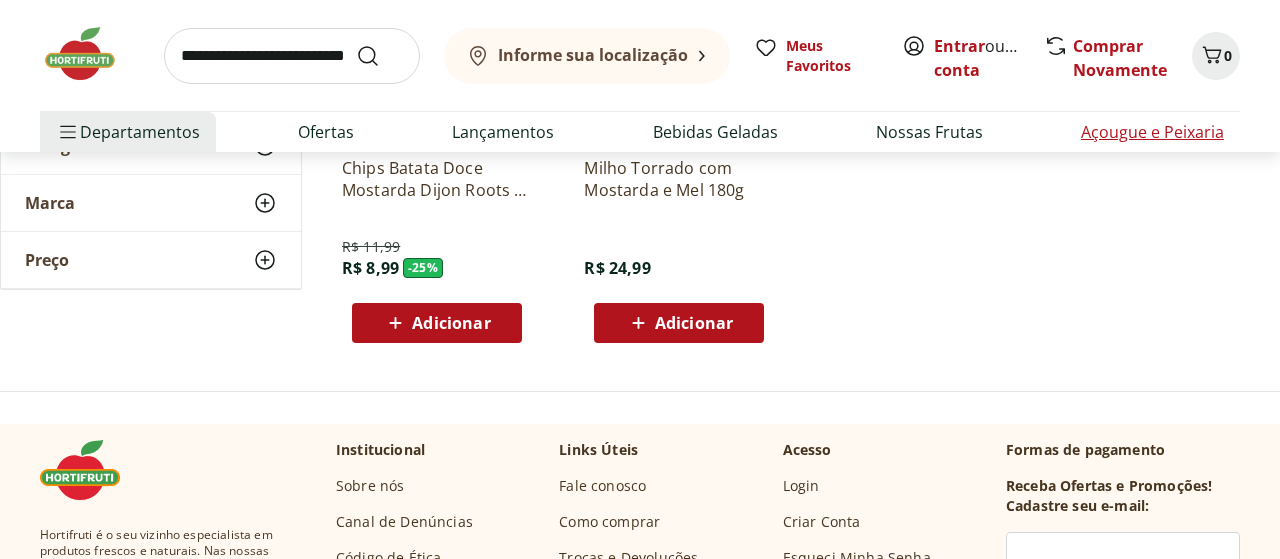 click on "Açougue e Peixaria" at bounding box center [1152, 132] 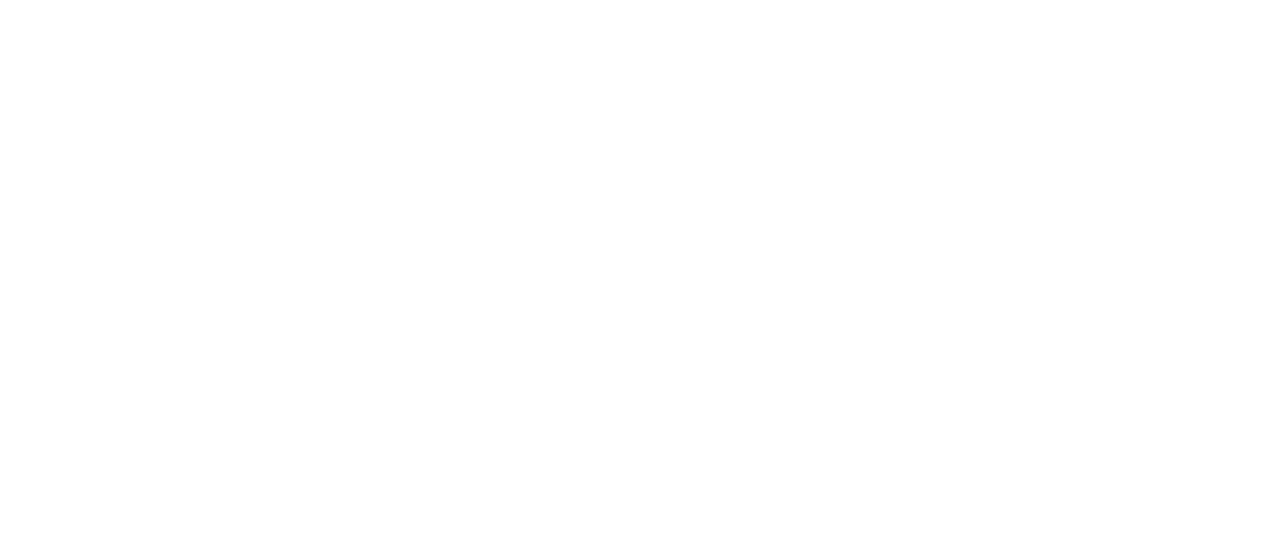 scroll, scrollTop: 0, scrollLeft: 0, axis: both 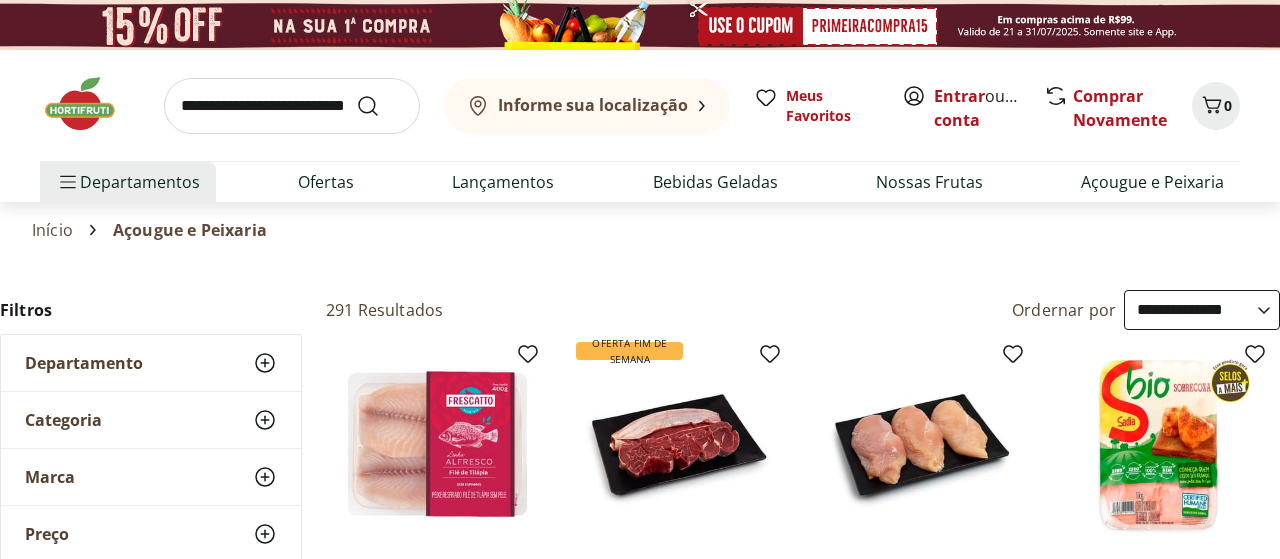 click on "Início Açougue e Peixaria" at bounding box center [640, 230] 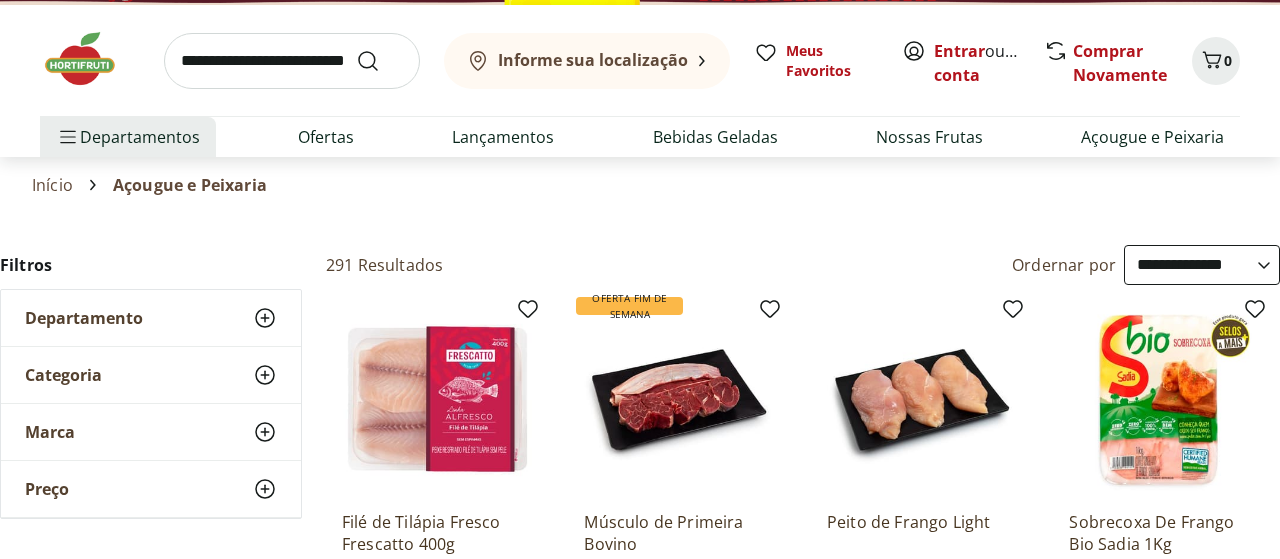 scroll, scrollTop: 0, scrollLeft: 0, axis: both 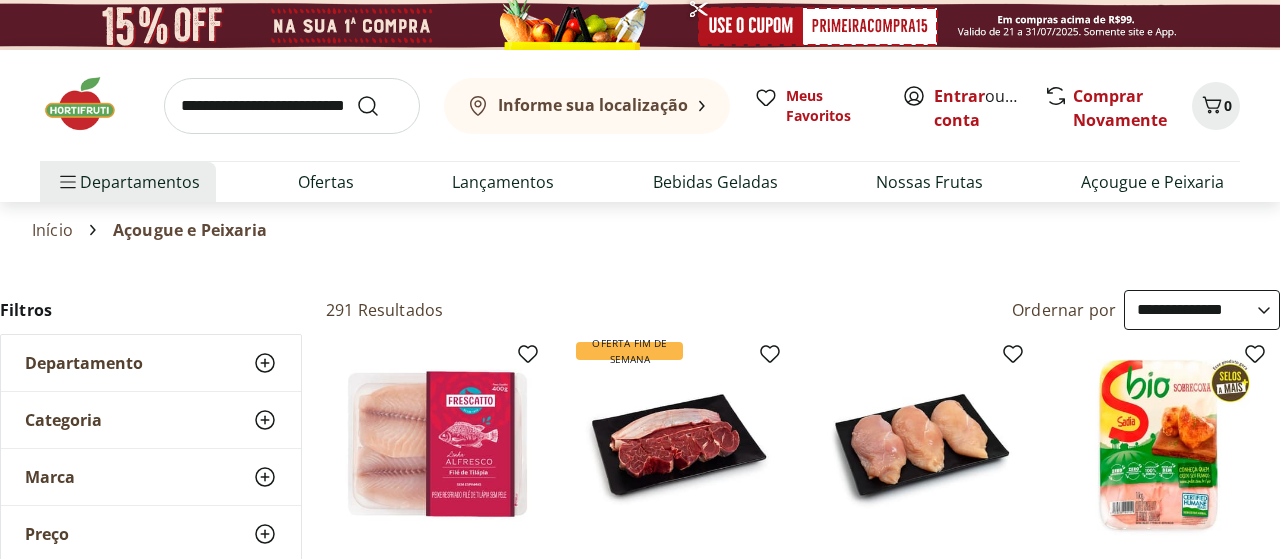 click at bounding box center (437, 445) 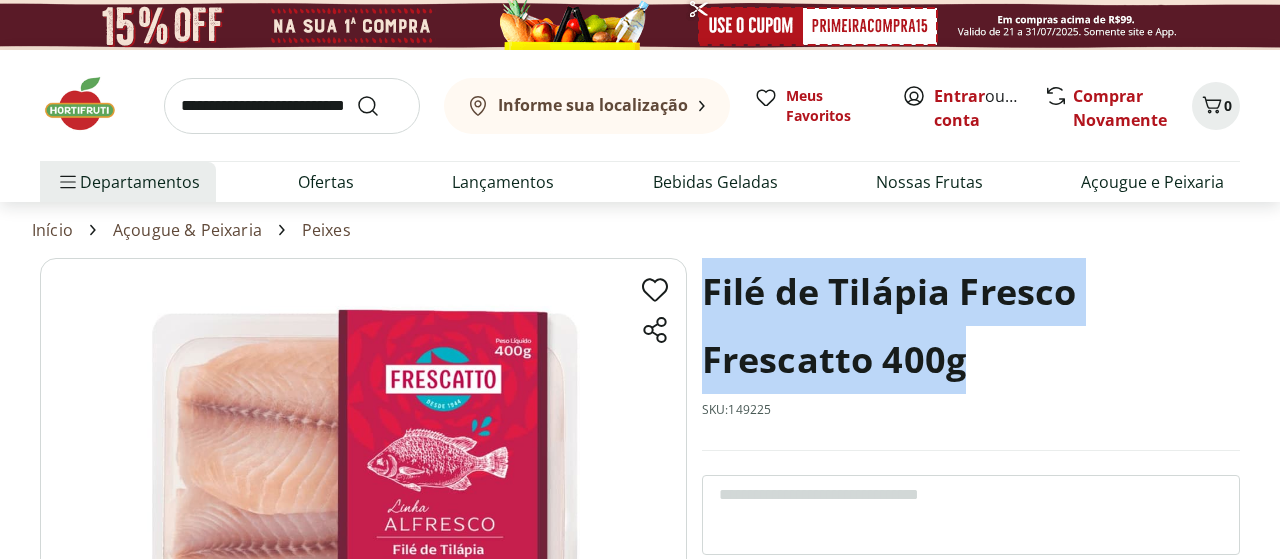 drag, startPoint x: 958, startPoint y: 363, endPoint x: 704, endPoint y: 287, distance: 265.12637 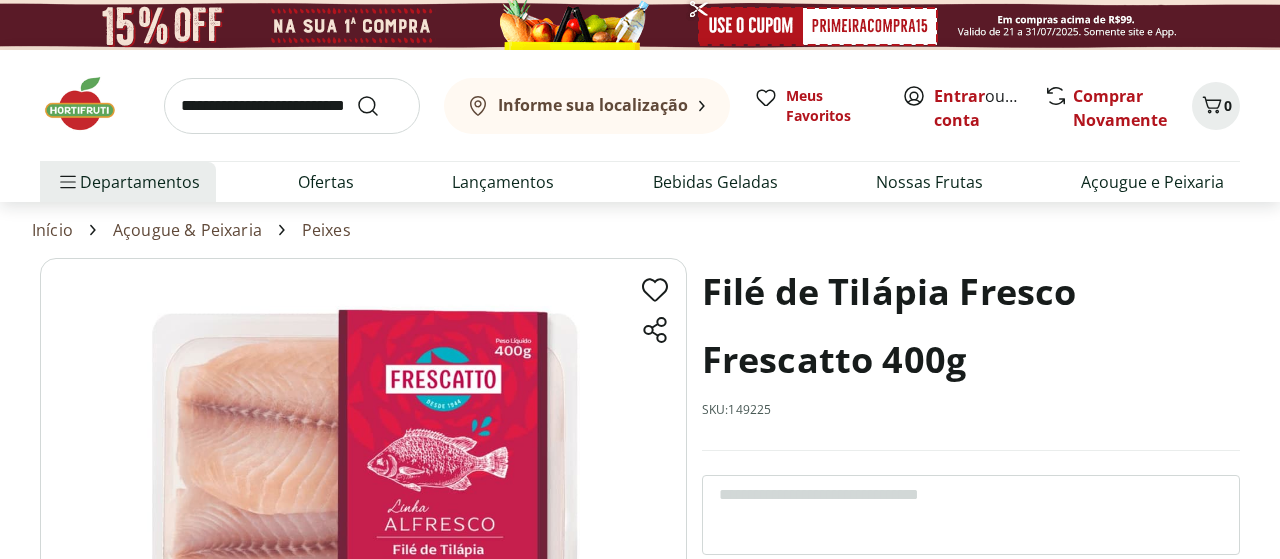 select on "**********" 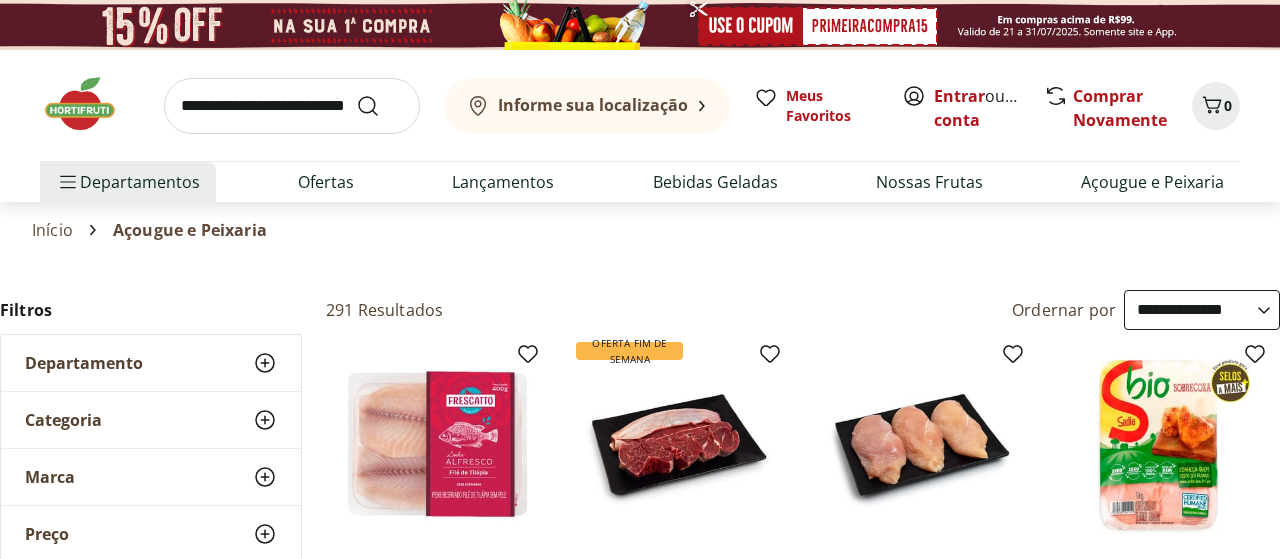 click on "Início Açougue e Peixaria" at bounding box center [640, 230] 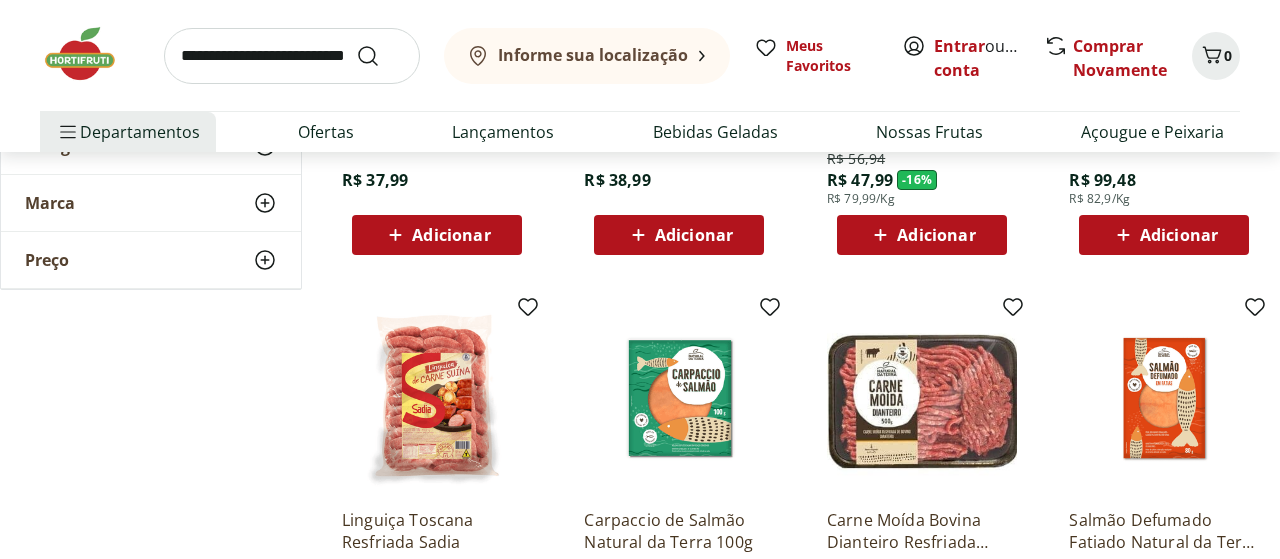 scroll, scrollTop: 936, scrollLeft: 0, axis: vertical 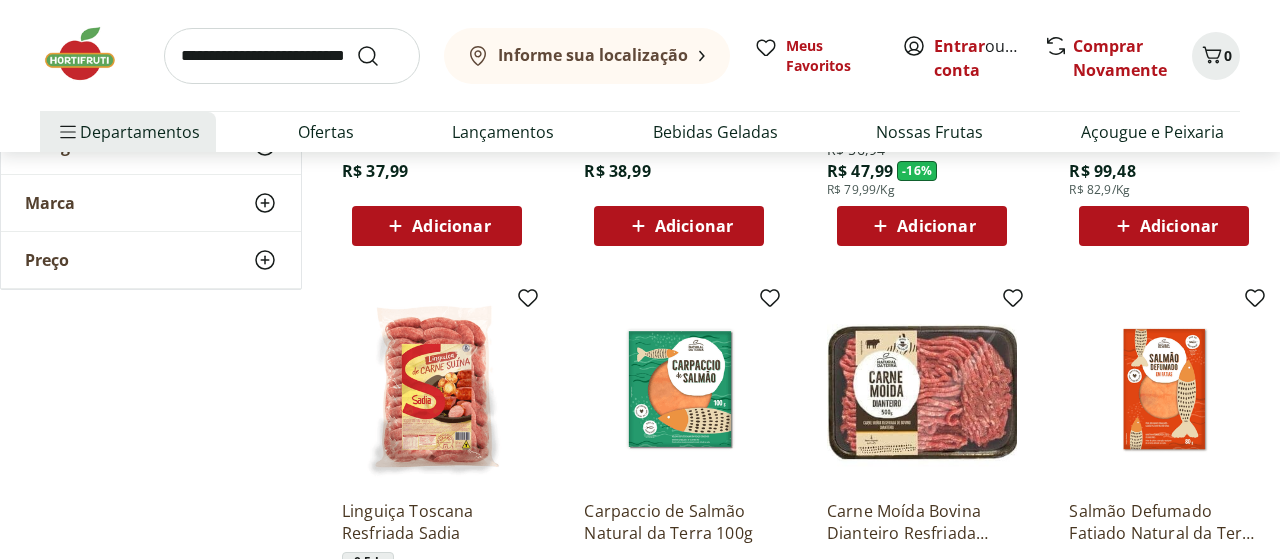 click on "**********" at bounding box center [640, 80] 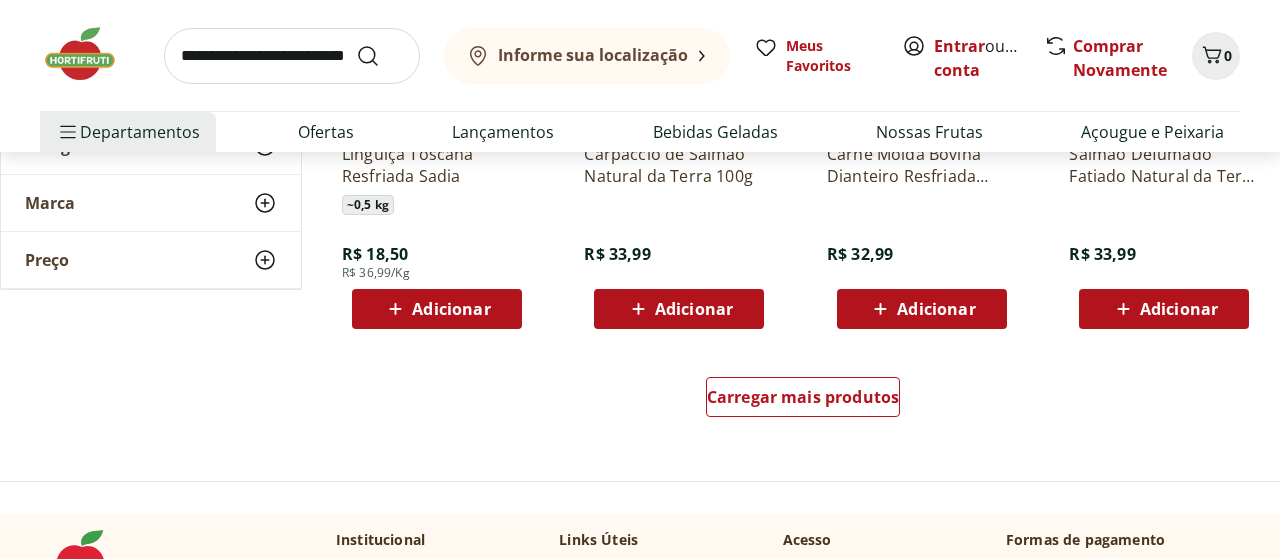 scroll, scrollTop: 1300, scrollLeft: 0, axis: vertical 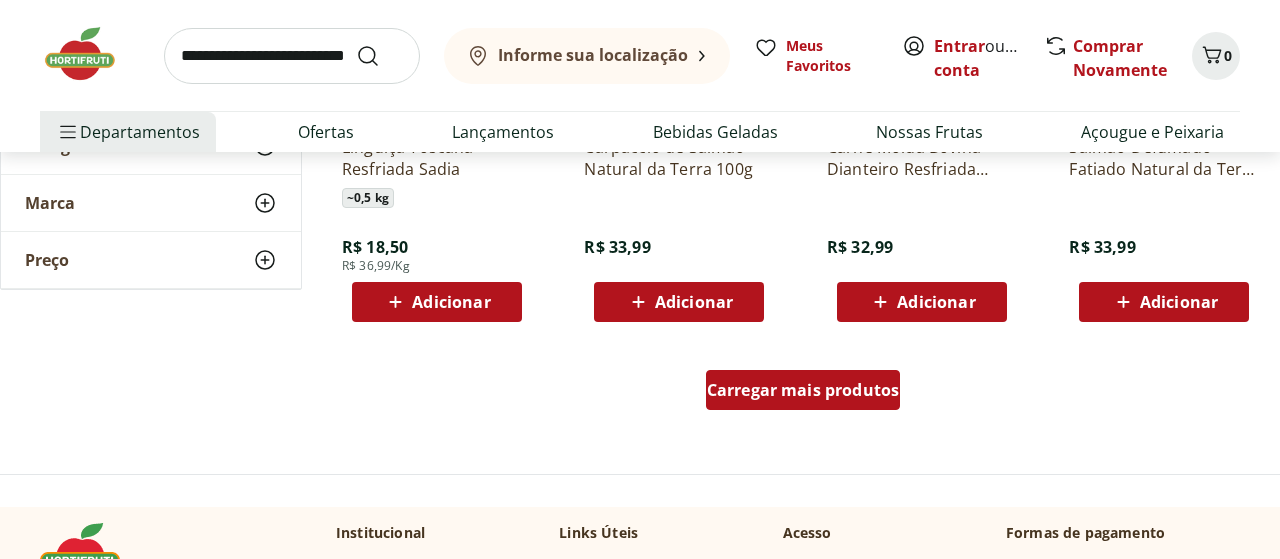 click on "Carregar mais produtos" at bounding box center [803, 390] 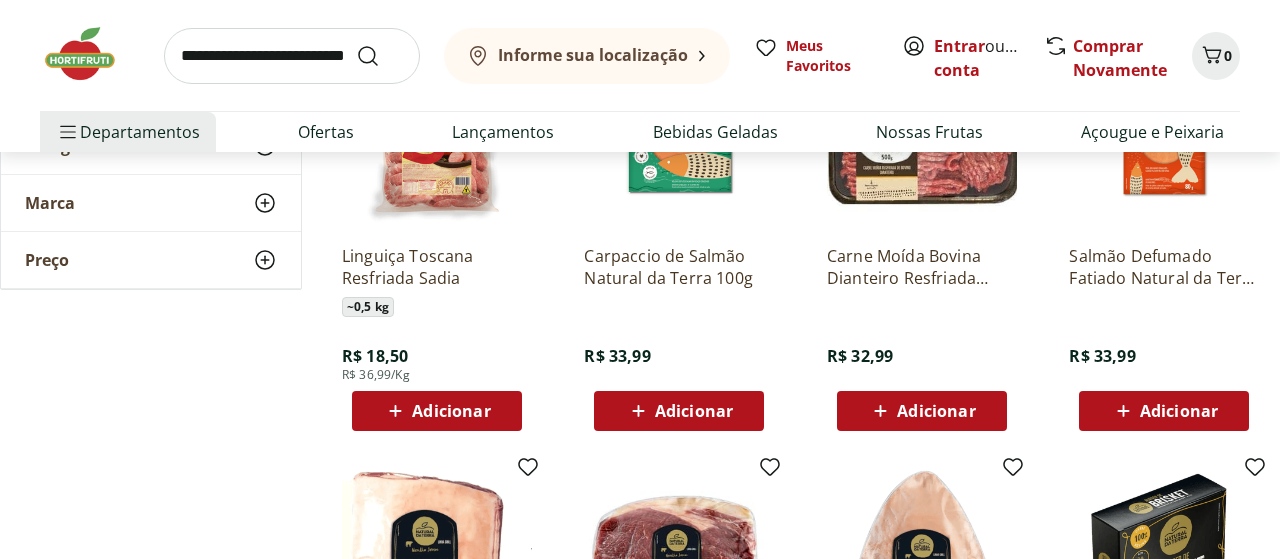 scroll, scrollTop: 1092, scrollLeft: 0, axis: vertical 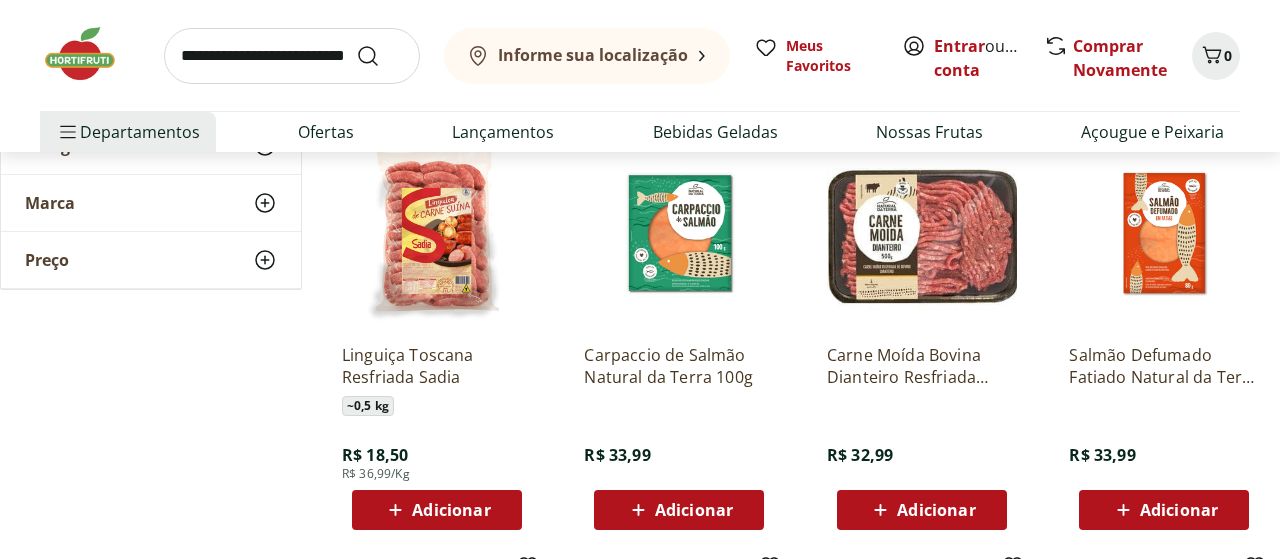 click at bounding box center (292, 56) 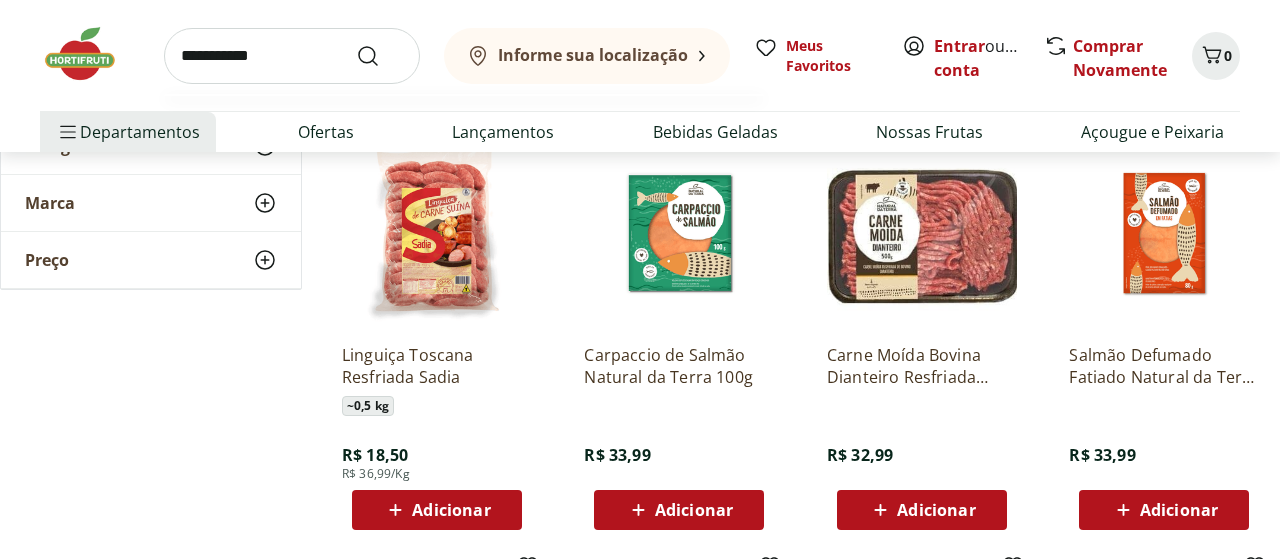 type on "**********" 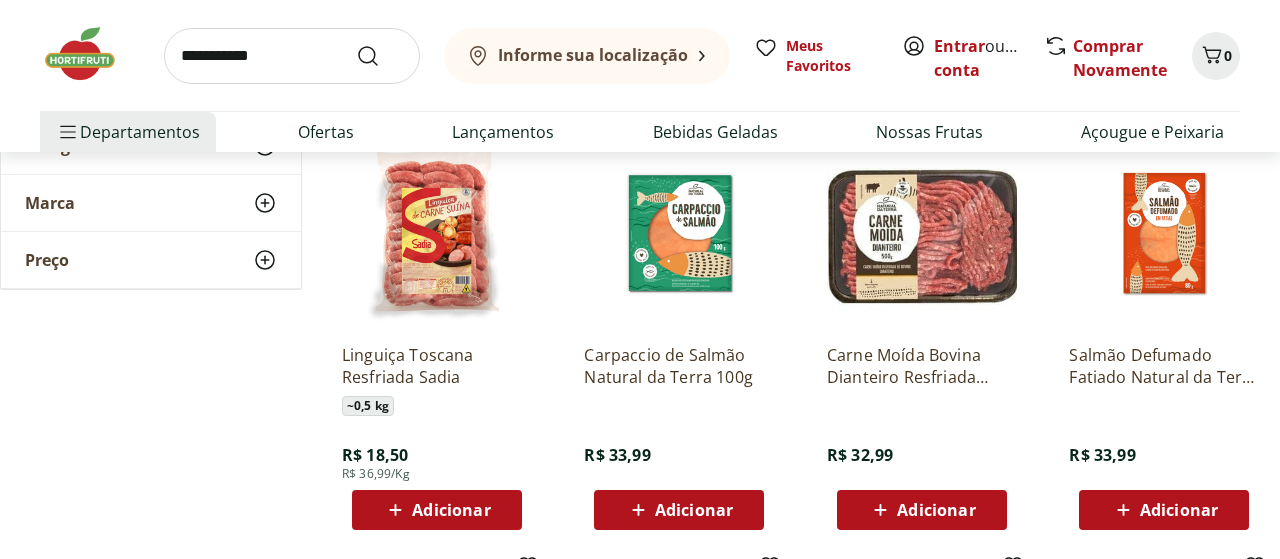 scroll, scrollTop: 0, scrollLeft: 0, axis: both 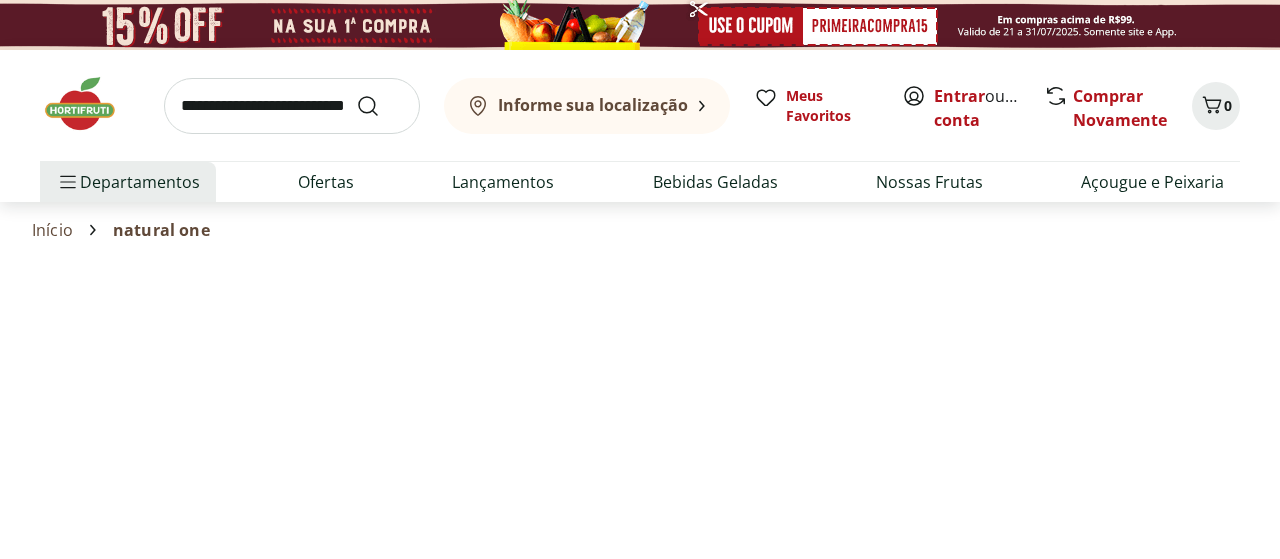 select on "**********" 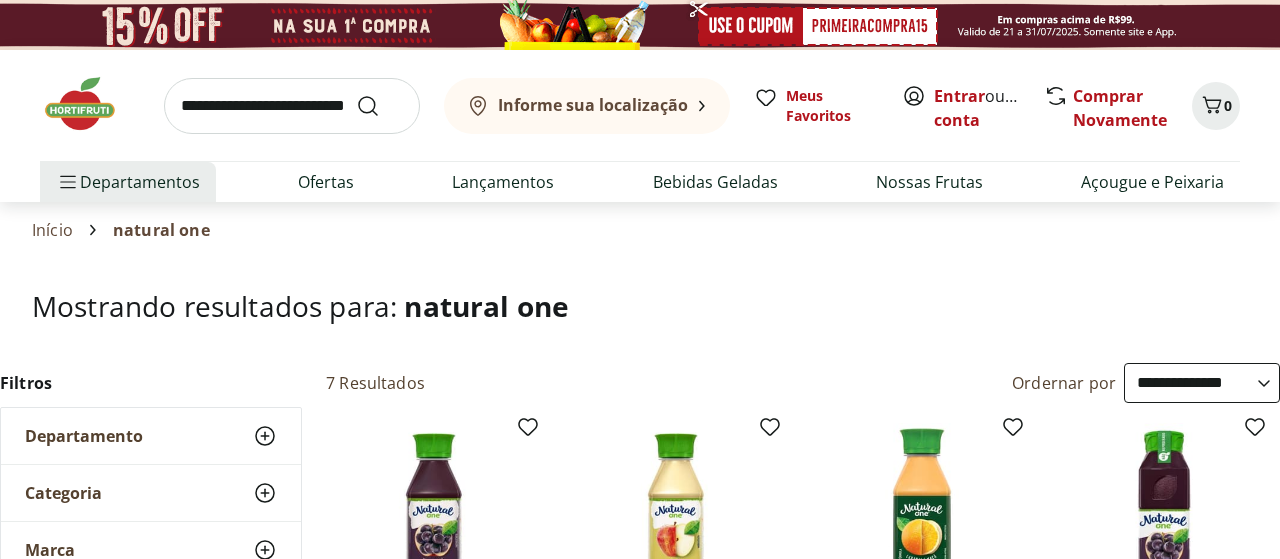 click on "Mostrando resultados para:   natural one" at bounding box center (640, 306) 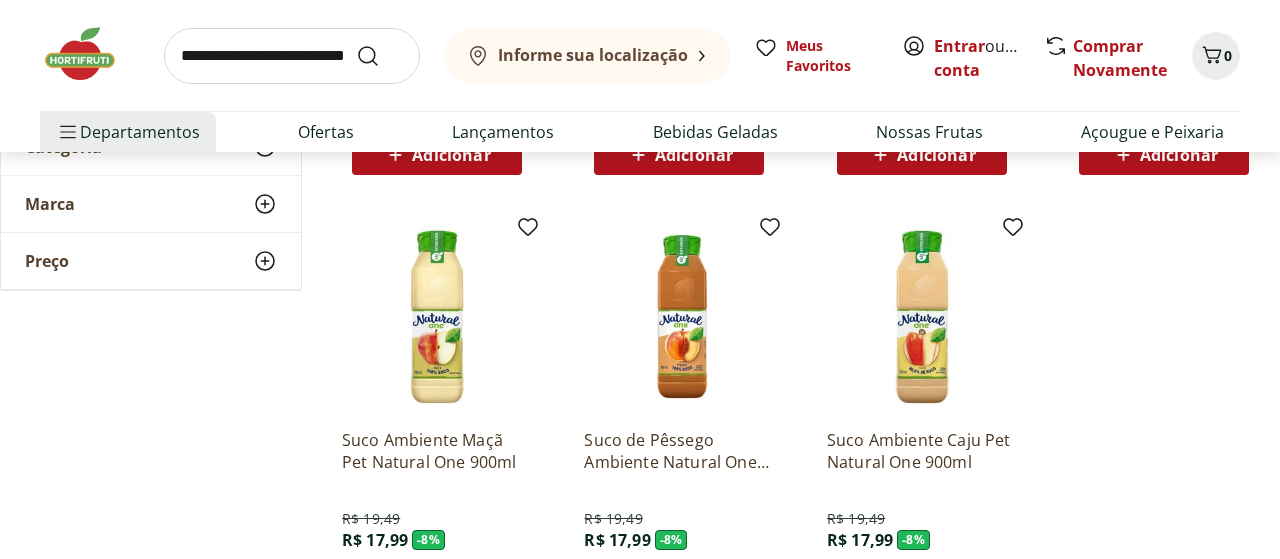 scroll, scrollTop: 676, scrollLeft: 0, axis: vertical 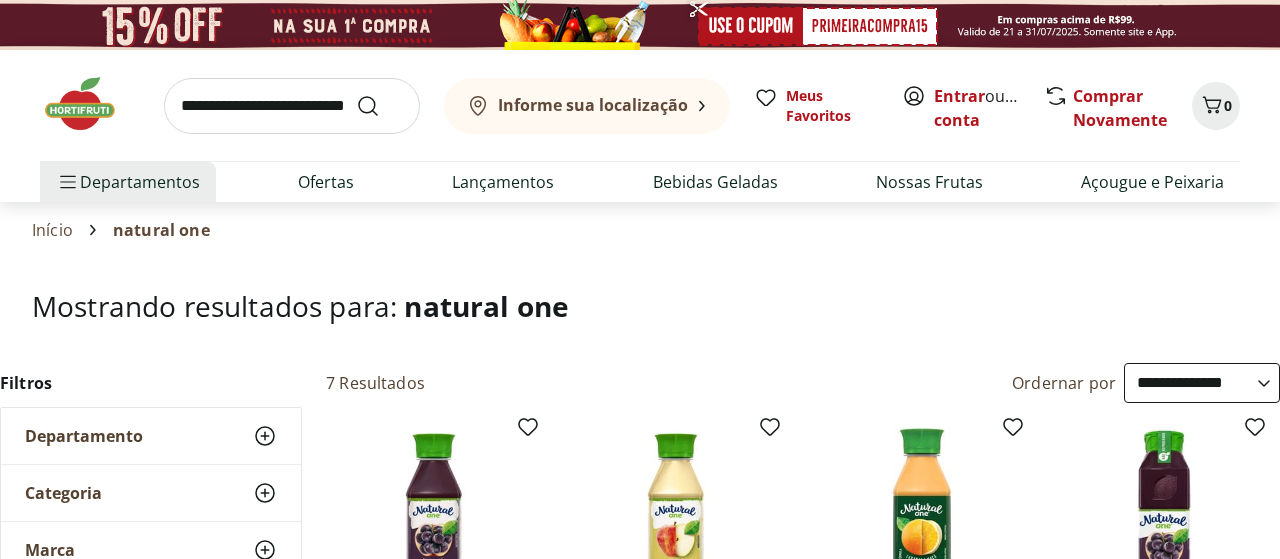 click at bounding box center [292, 106] 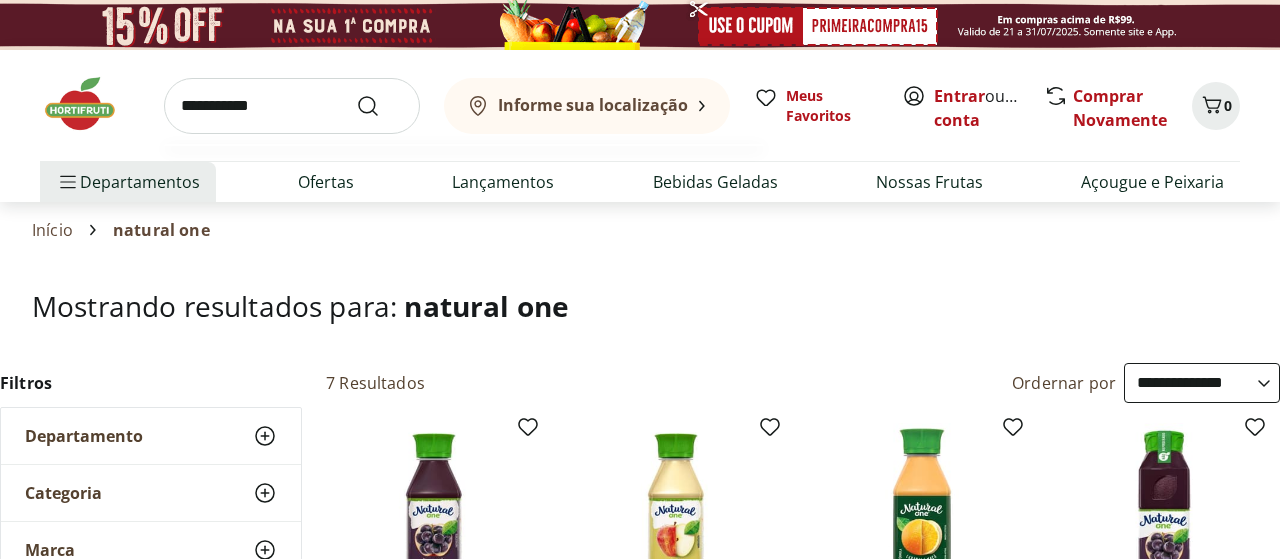 type on "**********" 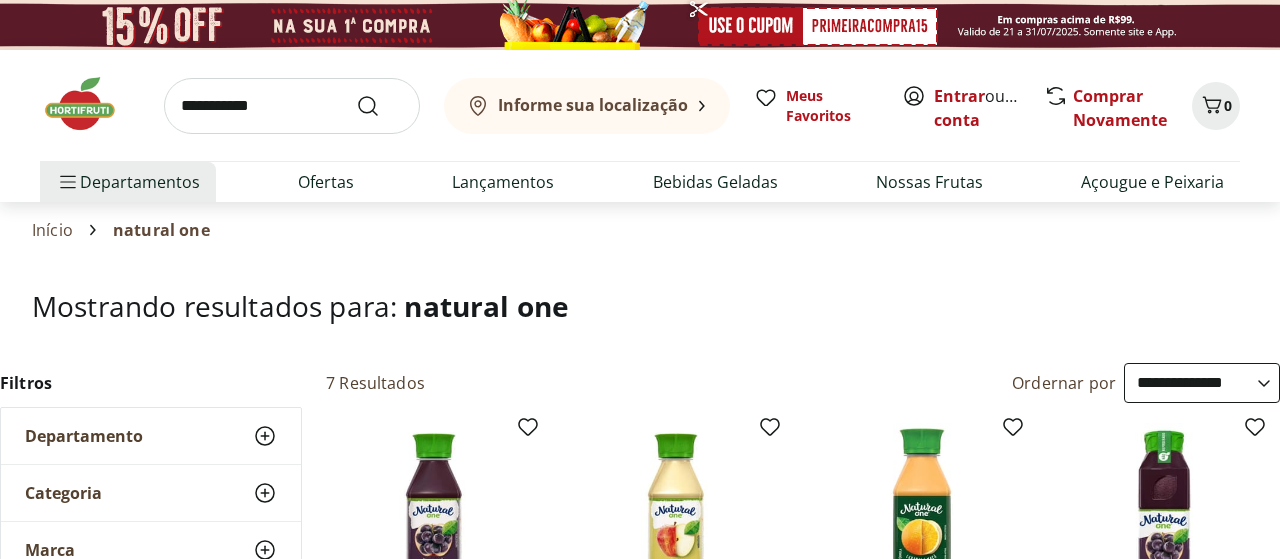 click at bounding box center (380, 106) 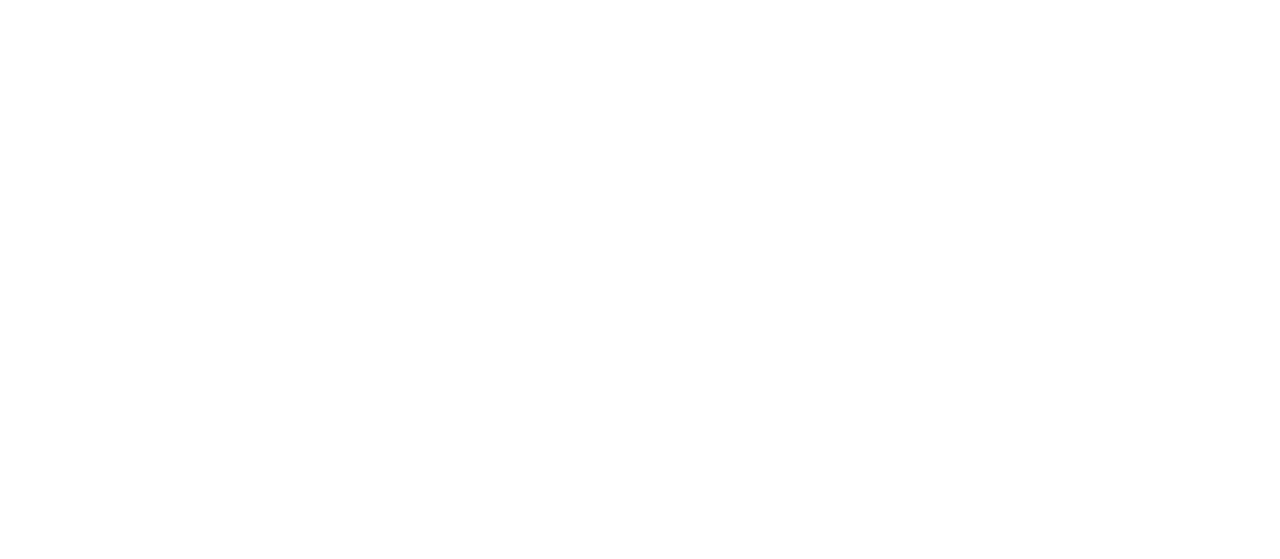 scroll, scrollTop: 0, scrollLeft: 0, axis: both 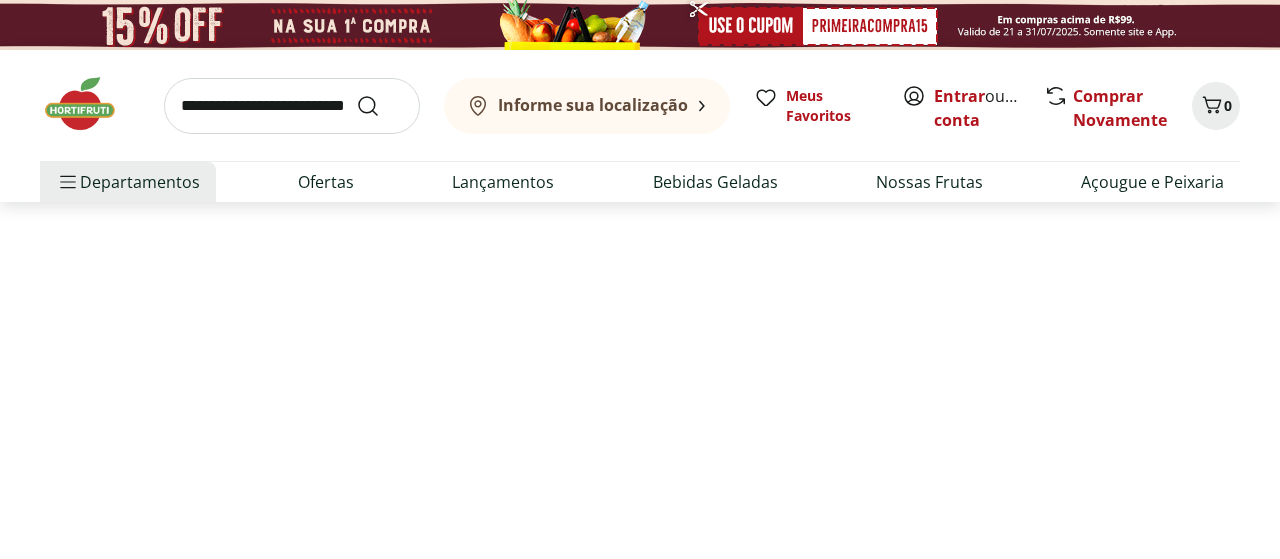 select on "**********" 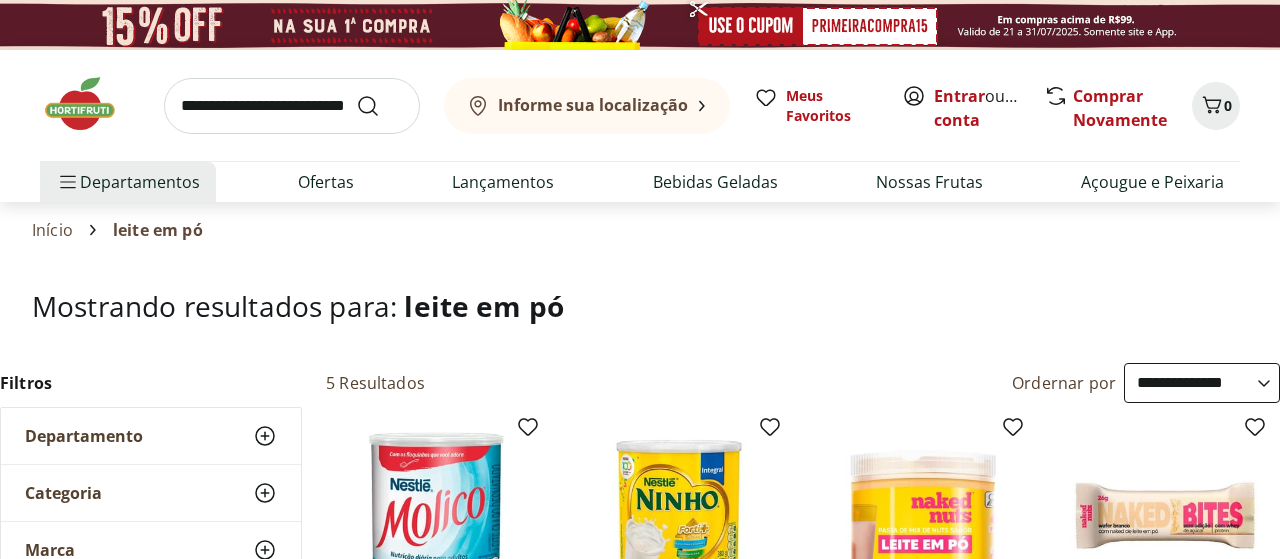 click on "**********" at bounding box center [911, 383] 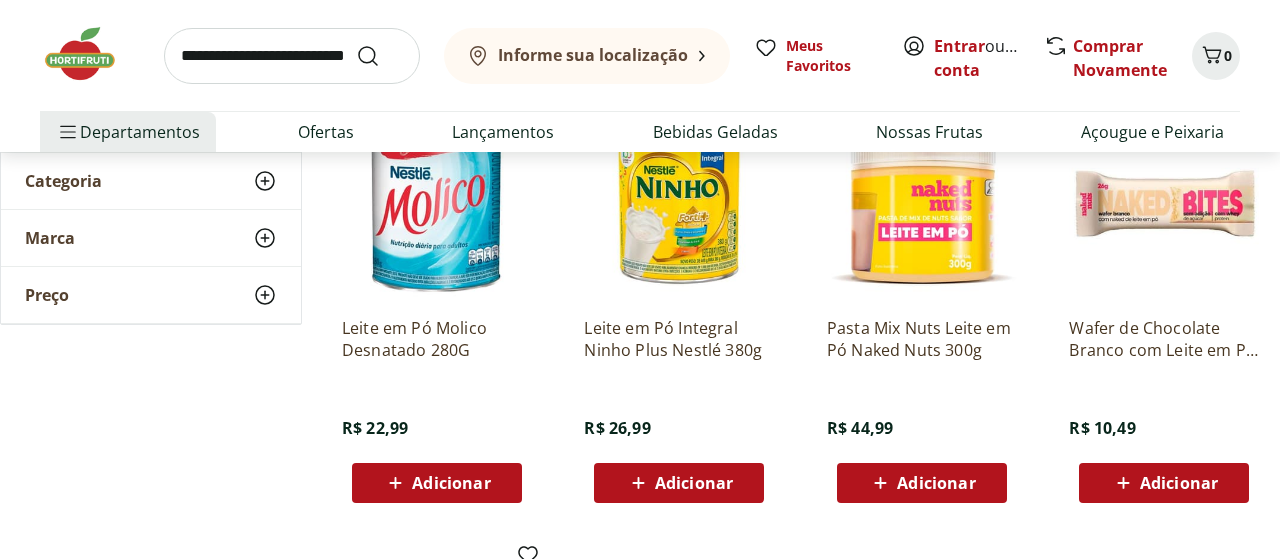 scroll, scrollTop: 260, scrollLeft: 0, axis: vertical 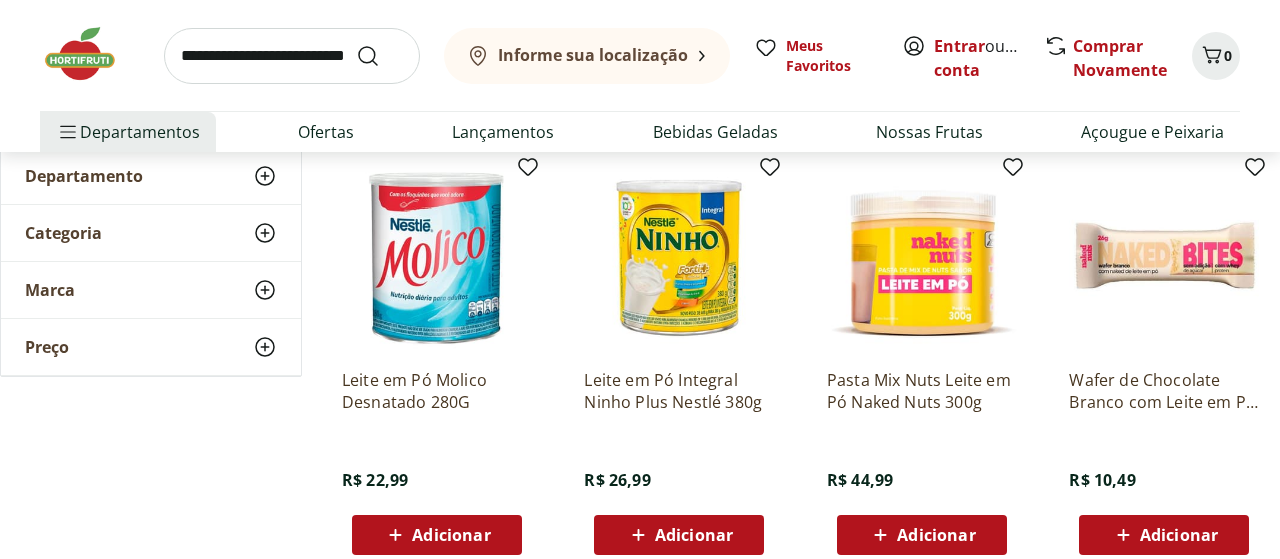 click on "Leite em Pó Molico Desnatado 280G" at bounding box center [437, 391] 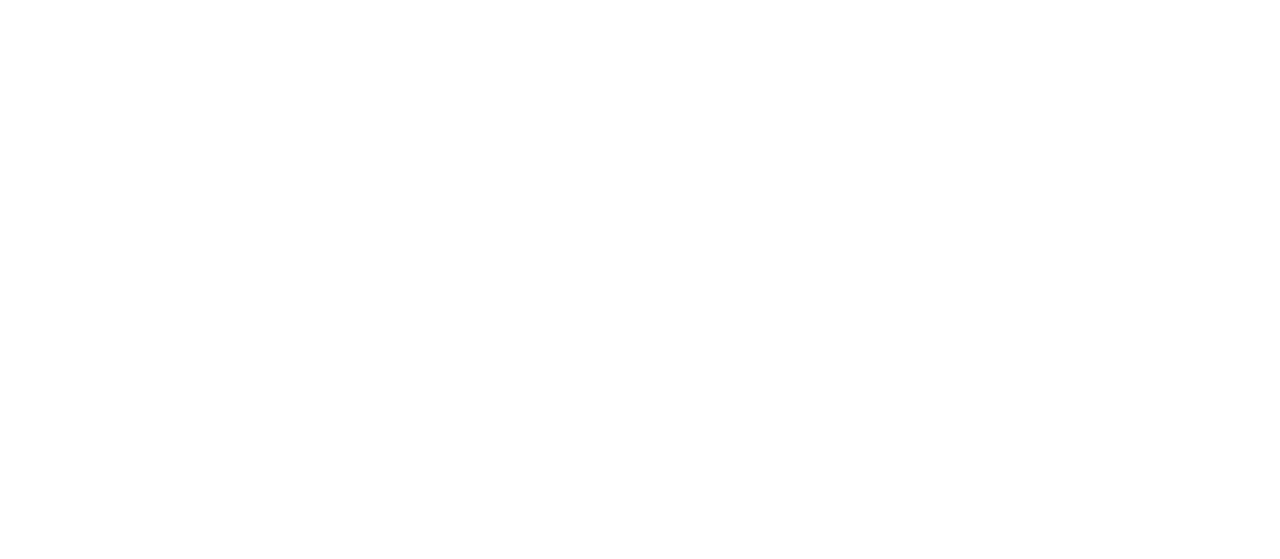 scroll, scrollTop: 0, scrollLeft: 0, axis: both 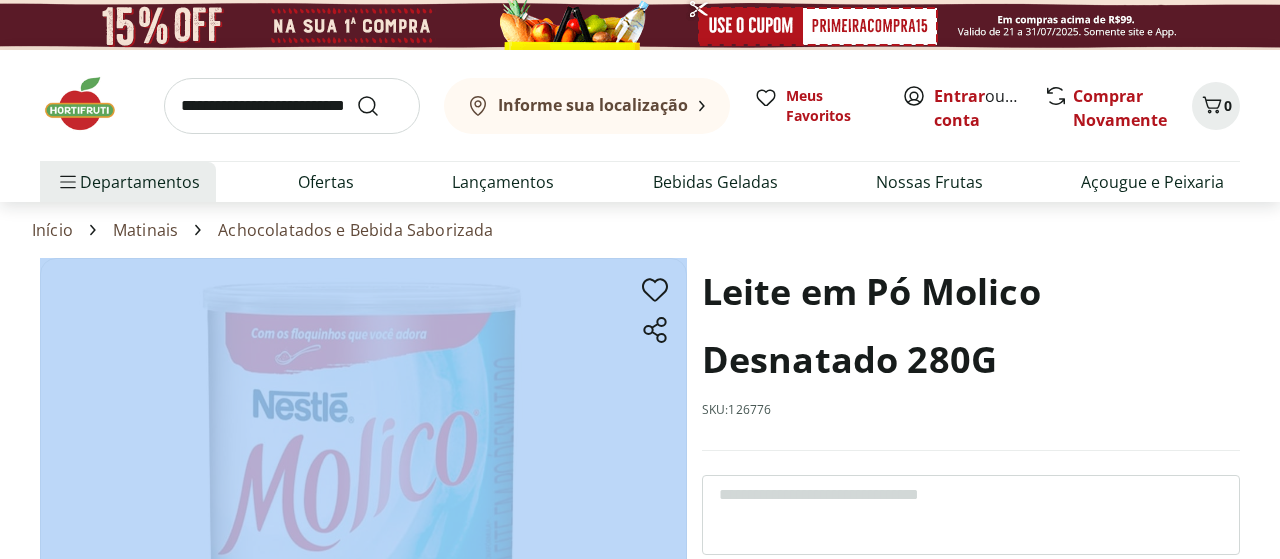 drag, startPoint x: 999, startPoint y: 353, endPoint x: 680, endPoint y: 300, distance: 323.37286 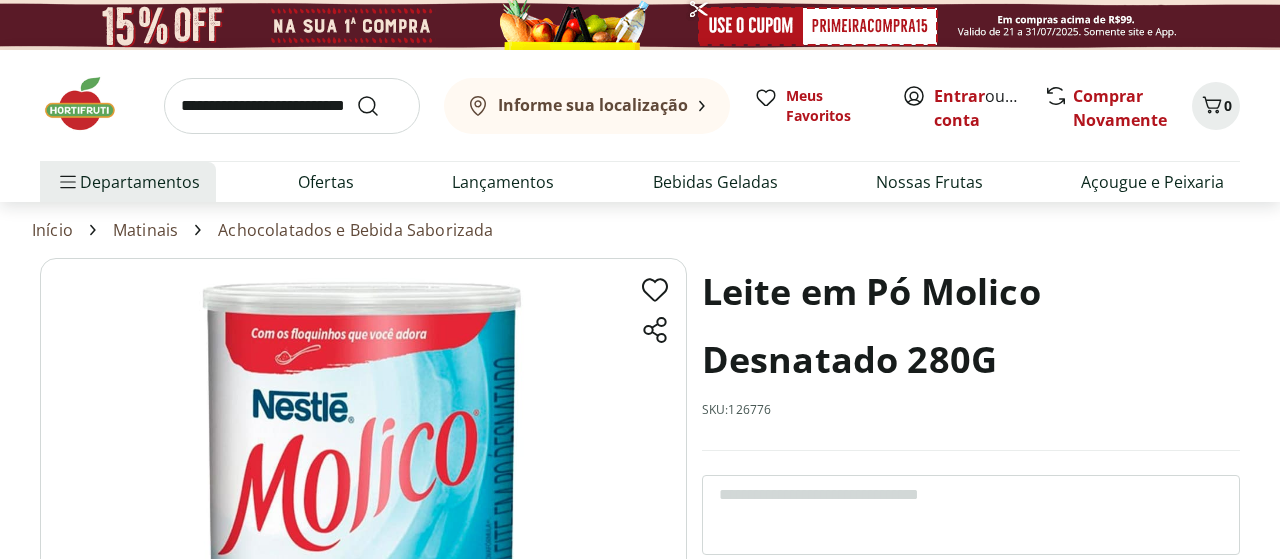 click at bounding box center [292, 106] 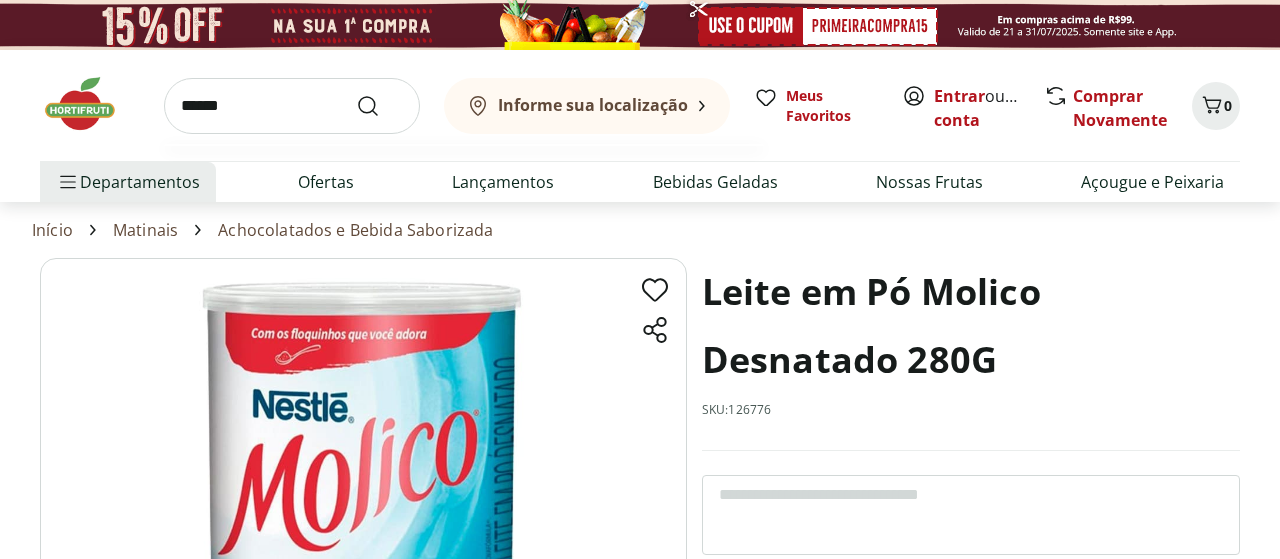 type on "******" 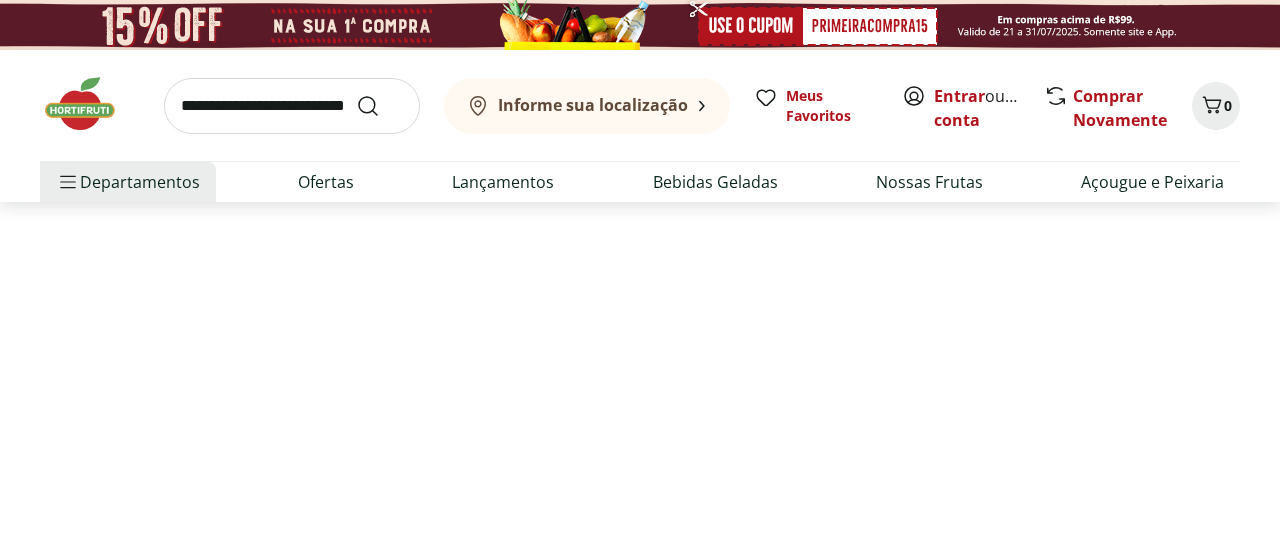 select on "**********" 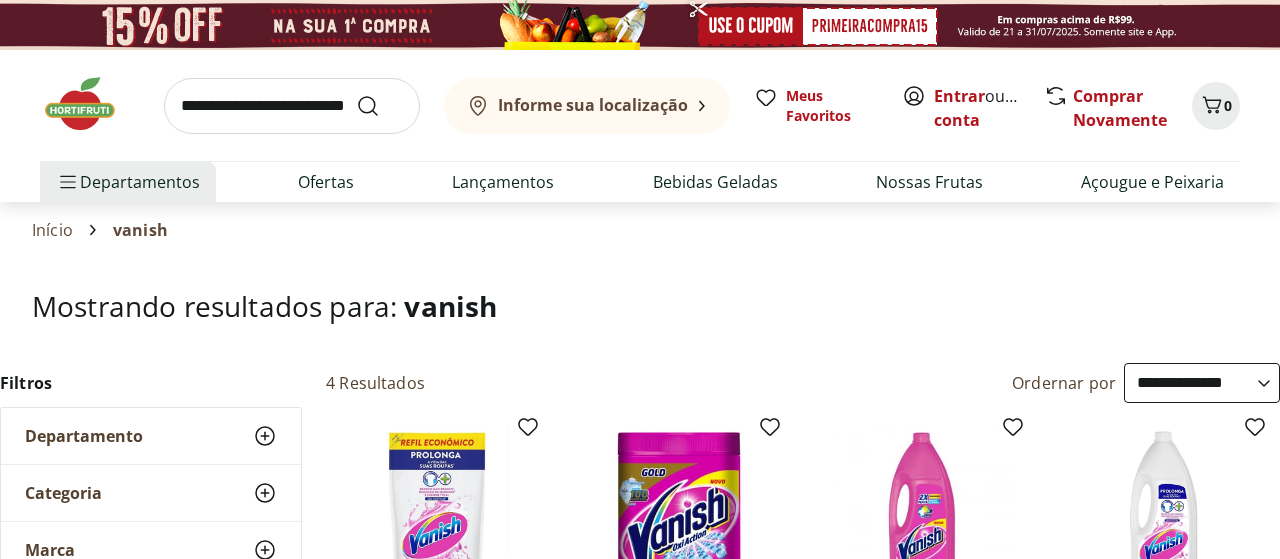 click on "Mostrando resultados para:   vanish" at bounding box center [640, 306] 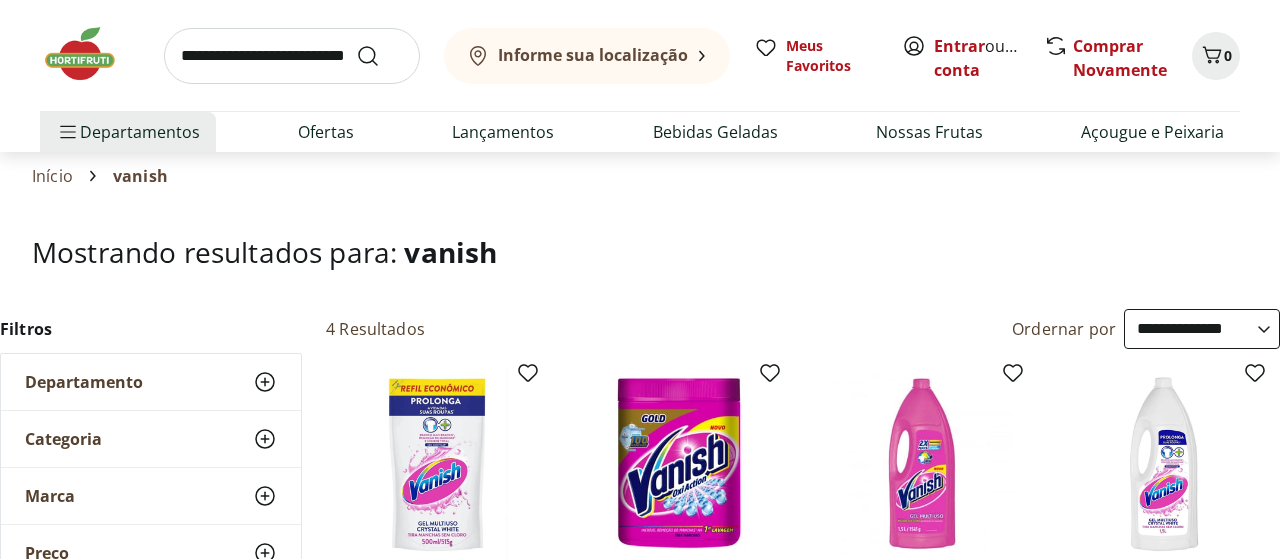 scroll, scrollTop: 52, scrollLeft: 0, axis: vertical 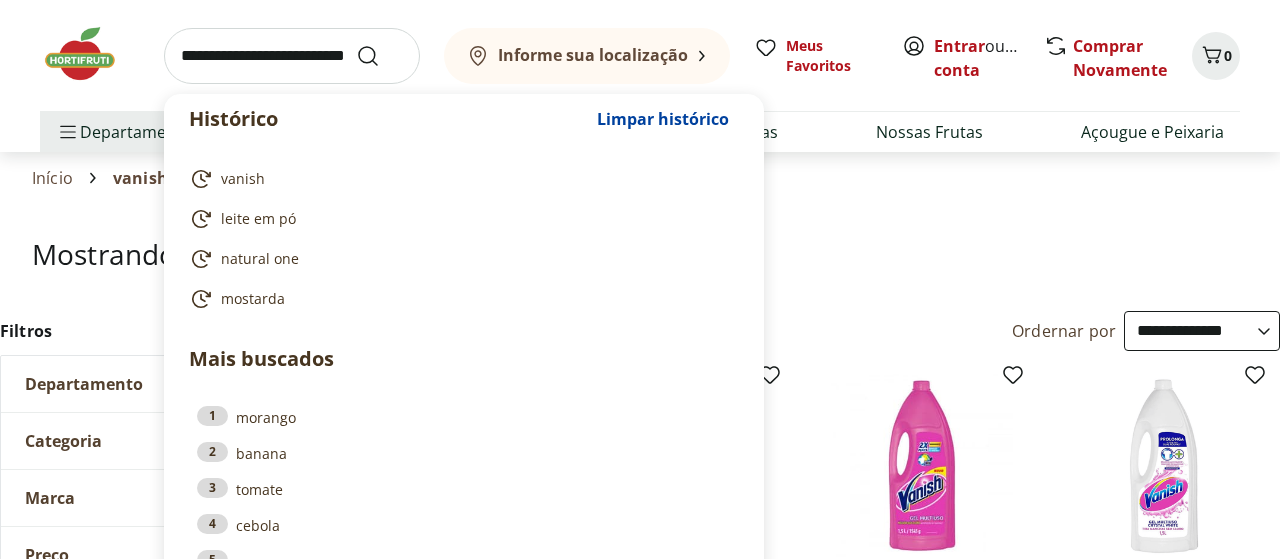 click at bounding box center [292, 56] 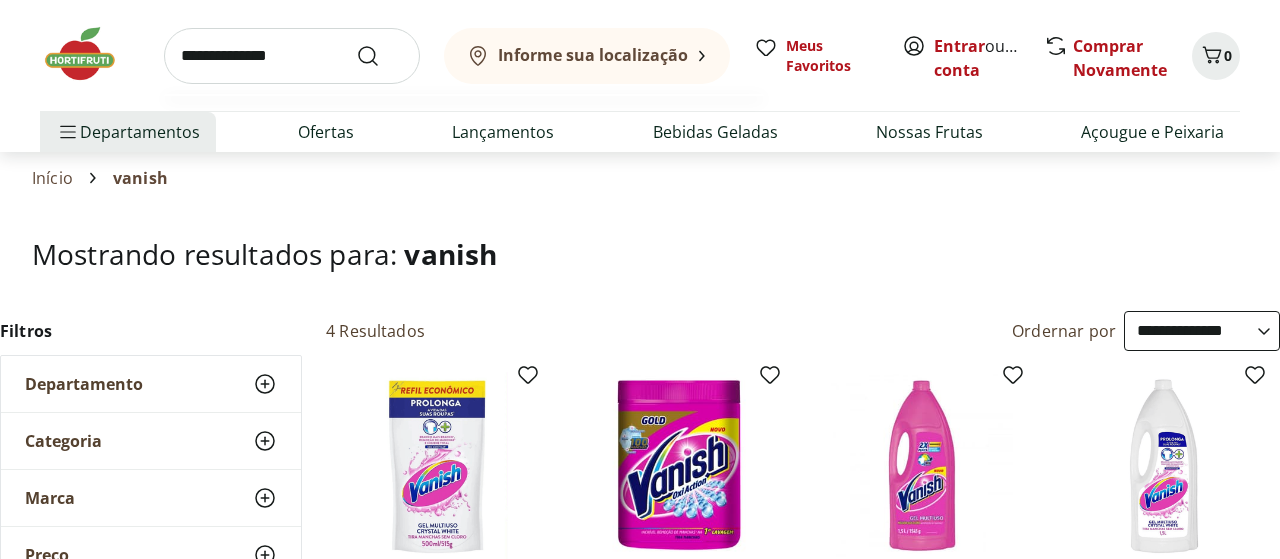 type on "**********" 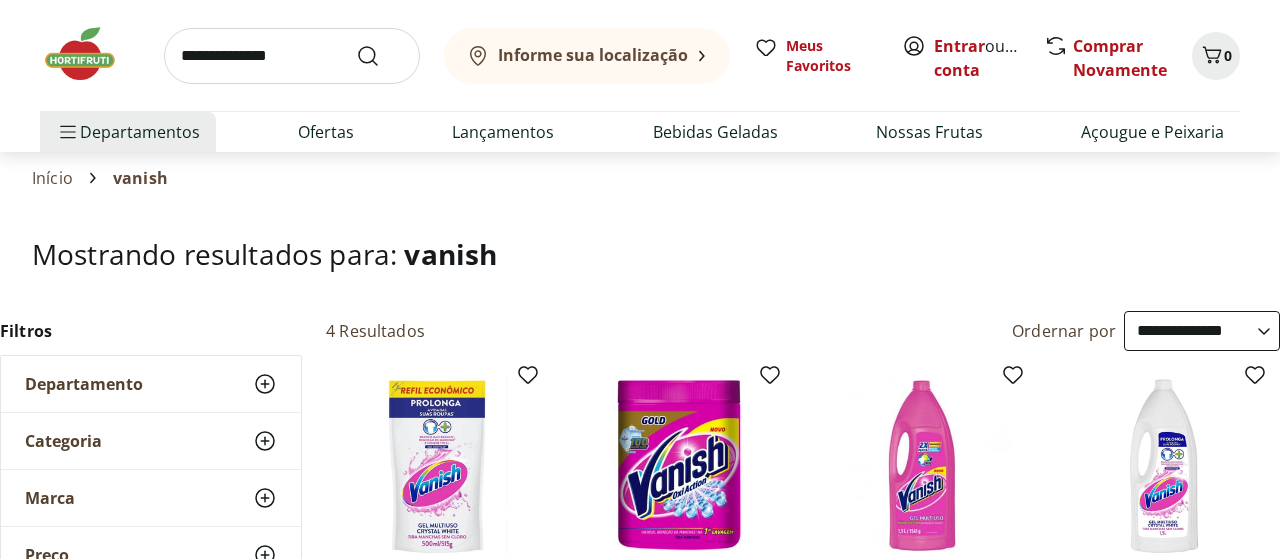 scroll, scrollTop: 0, scrollLeft: 0, axis: both 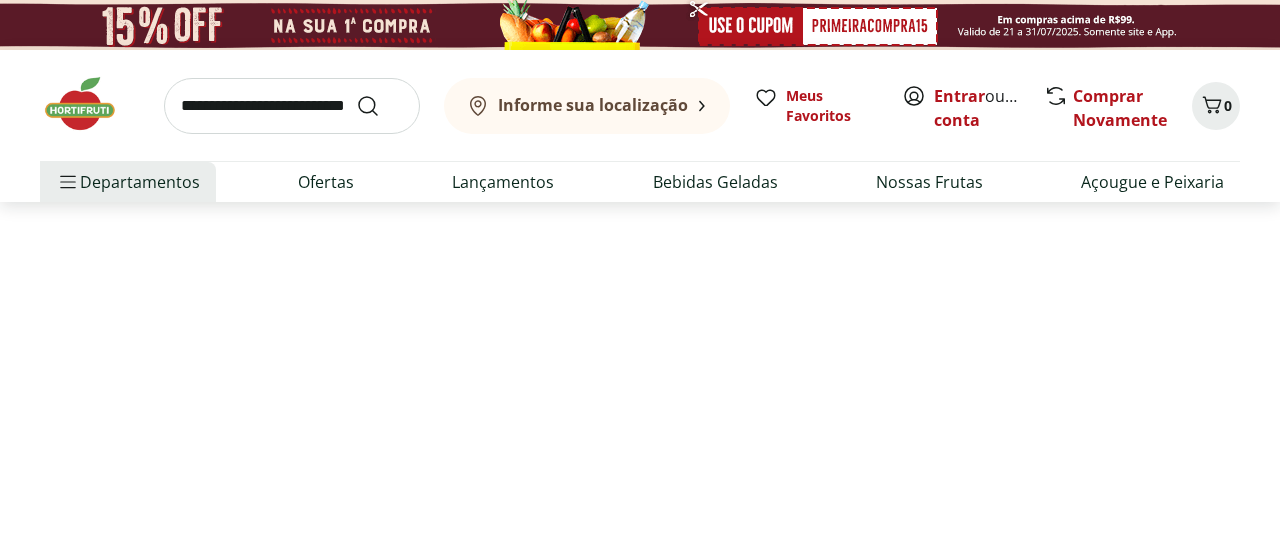 select on "**********" 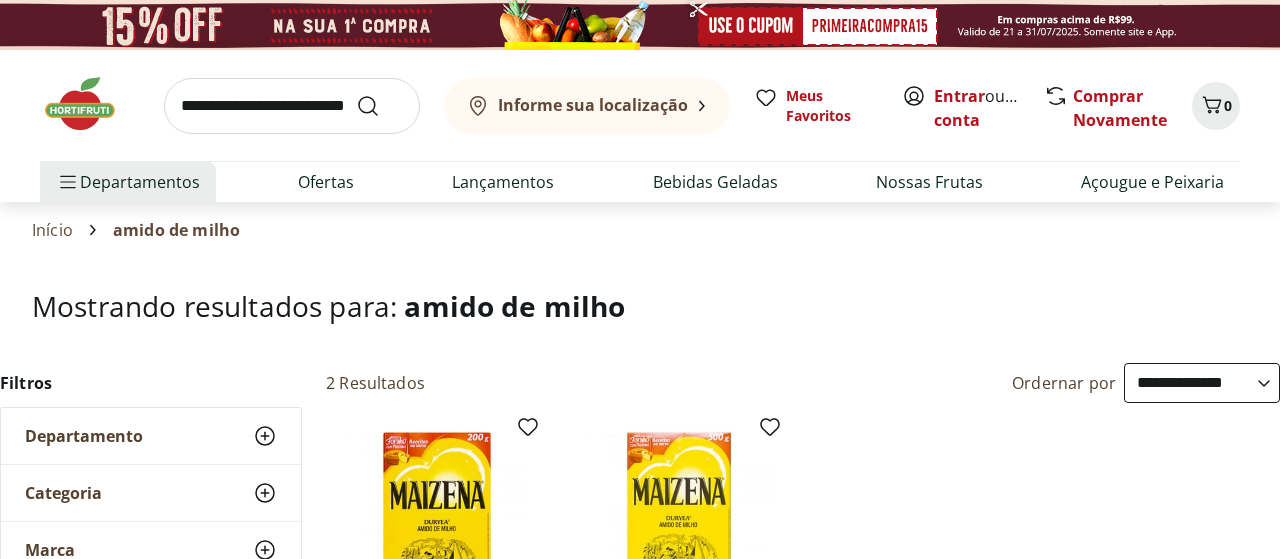click on "Hortifruti Informe sua localização Entrar  ou  Criar conta 0 Informe sua localização Meus Favoritos Entrar  ou  Criar conta Comprar Novamente 0  Departamentos Nossa Marca Nossa Marca Ver tudo do departamento Açougue & Peixaria Congelados e Refrigerados Frutas, Legumes e Verduras Orgânicos Mercearia Sorvetes Hortifruti Hortifruti Ver tudo do departamento Cogumelos Frutas Legumes Ovos Temperos Frescos Verduras Orgânicos Orgânicos Ver tudo do departamento Bebidas Orgânicas Frutas Orgânicas Legumes Orgânicos Ovos Orgânicos Perecíveis Orgânicos Verduras Orgânicas Temperos Frescos Açougue e Peixaria Açougue e Peixaria Ver tudo do departamento Aves Bovinos Exóticos Frutos do Mar Linguiça e Salsicha Peixes Salgados e Defumados Suínos Prontinhos Prontinhos Ver tudo do departamento Frutas Cortadinhas Pré Preparados Prontos para Consumo Saladas Sucos e Água de Coco Padaria Padaria Ver tudo do departamento Bolos e Mini Bolos Doces Pão Padaria Própria Salgados Torradas Bebidas Bebidas Água Cerveja" at bounding box center (640, 2067) 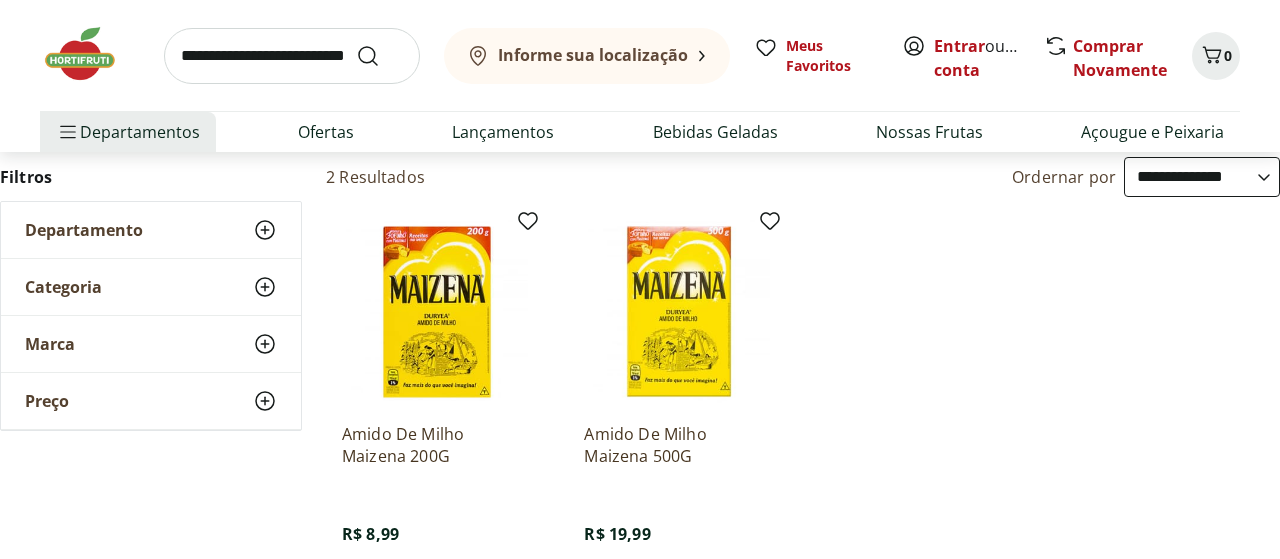 scroll, scrollTop: 208, scrollLeft: 0, axis: vertical 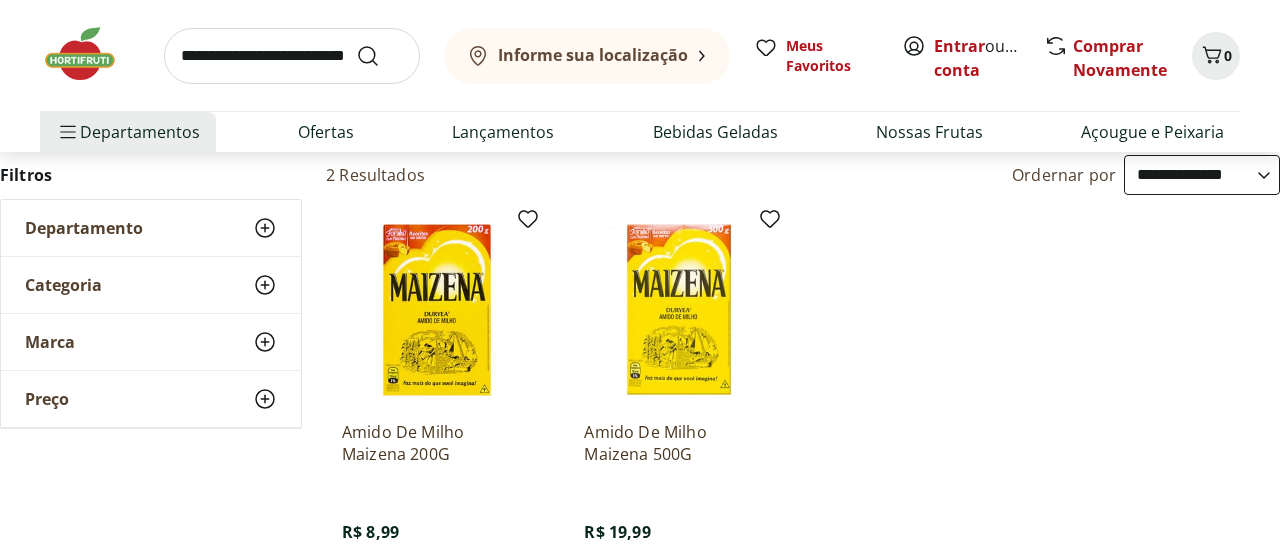 click on "Amido De Milho Maizena 200G" at bounding box center [437, 443] 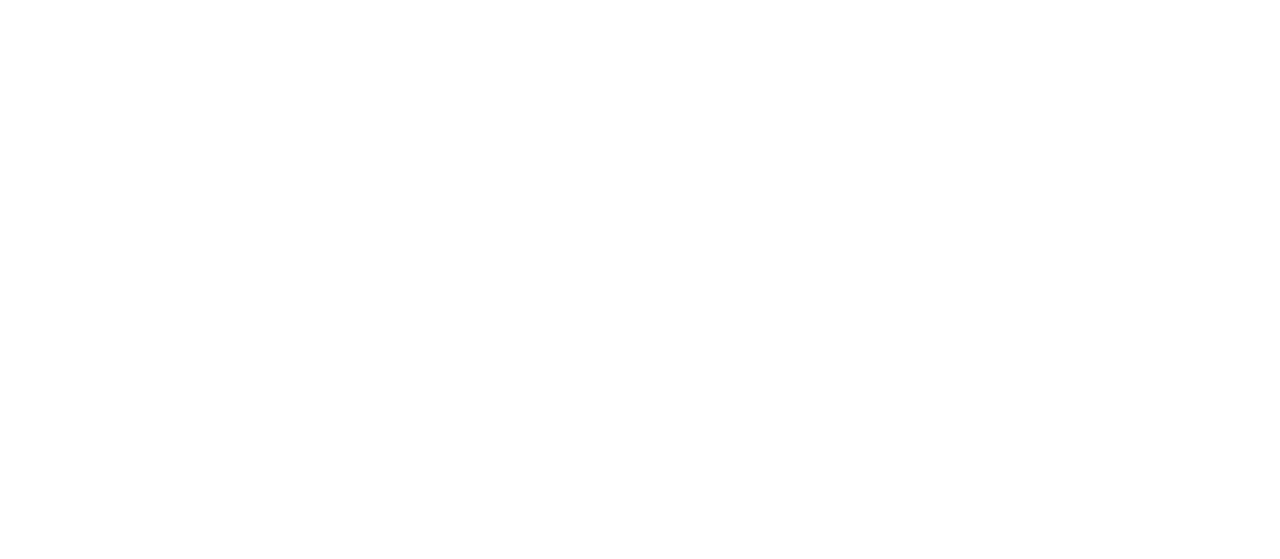 scroll, scrollTop: 0, scrollLeft: 0, axis: both 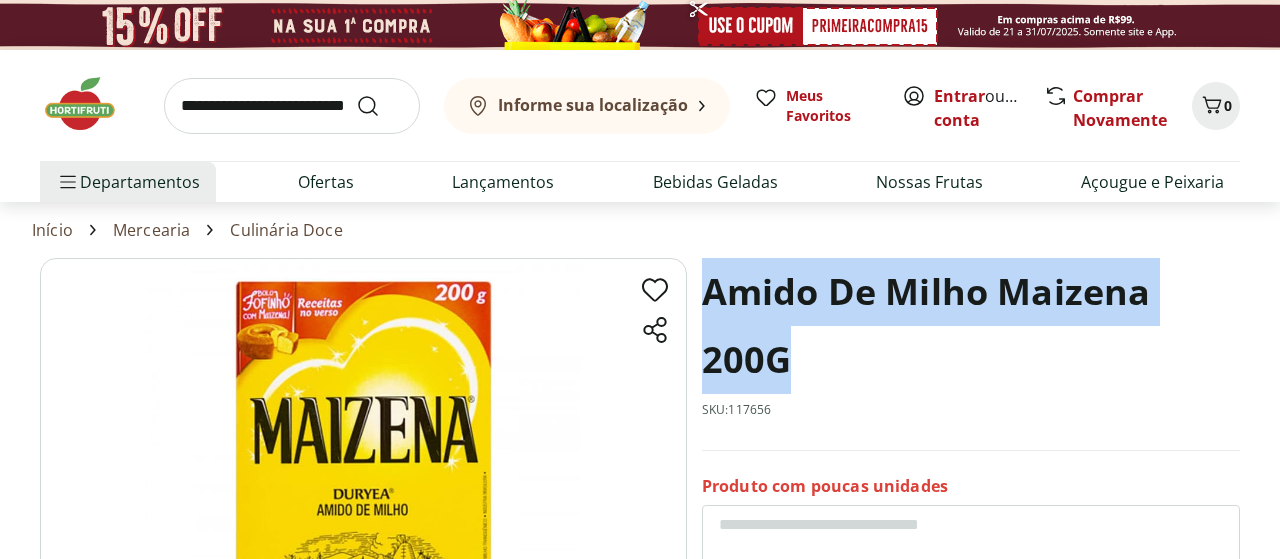 drag, startPoint x: 792, startPoint y: 350, endPoint x: 713, endPoint y: 297, distance: 95.131485 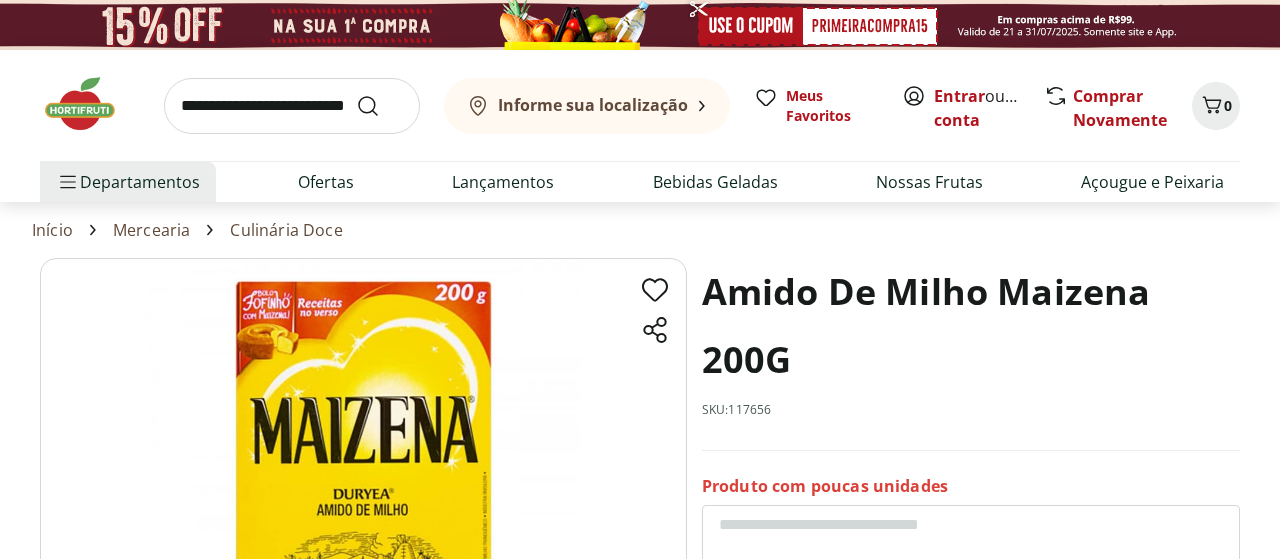 click at bounding box center [292, 106] 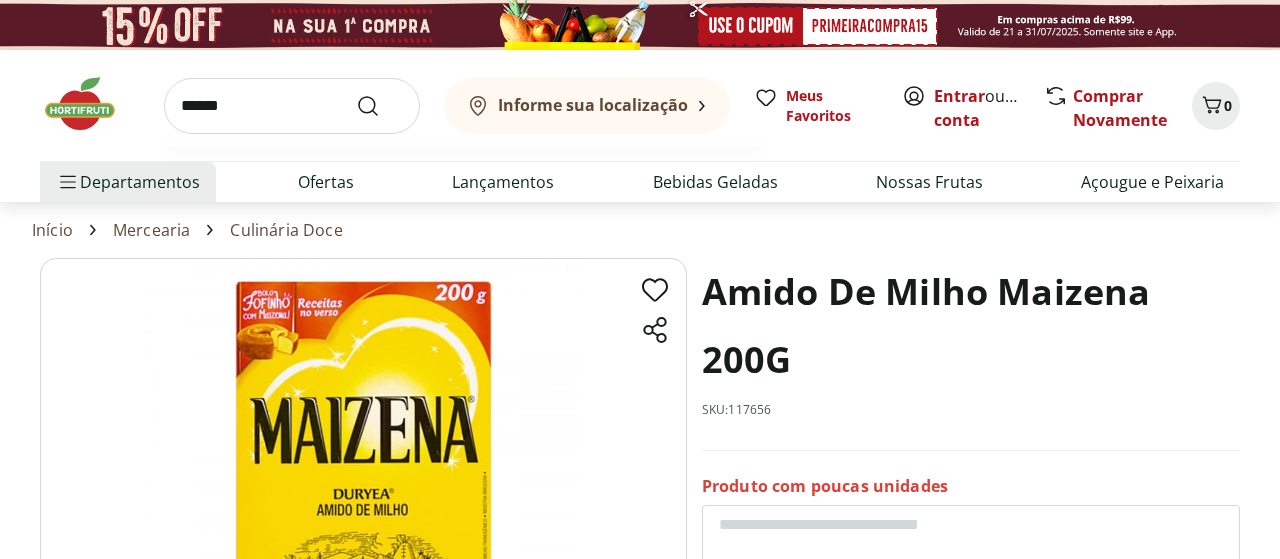 type on "******" 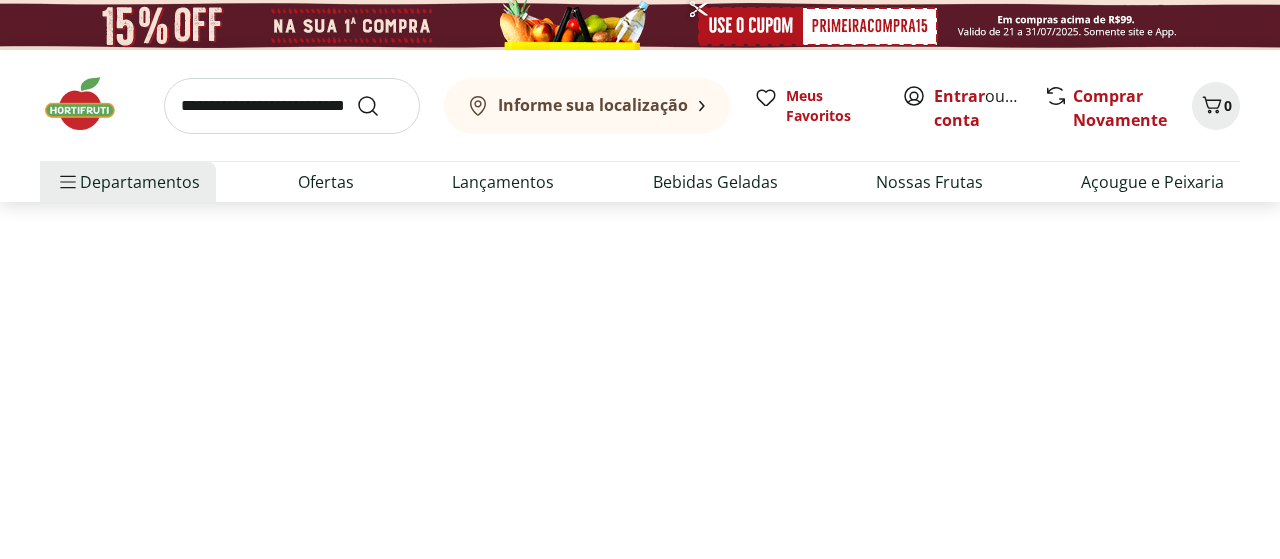 select on "**********" 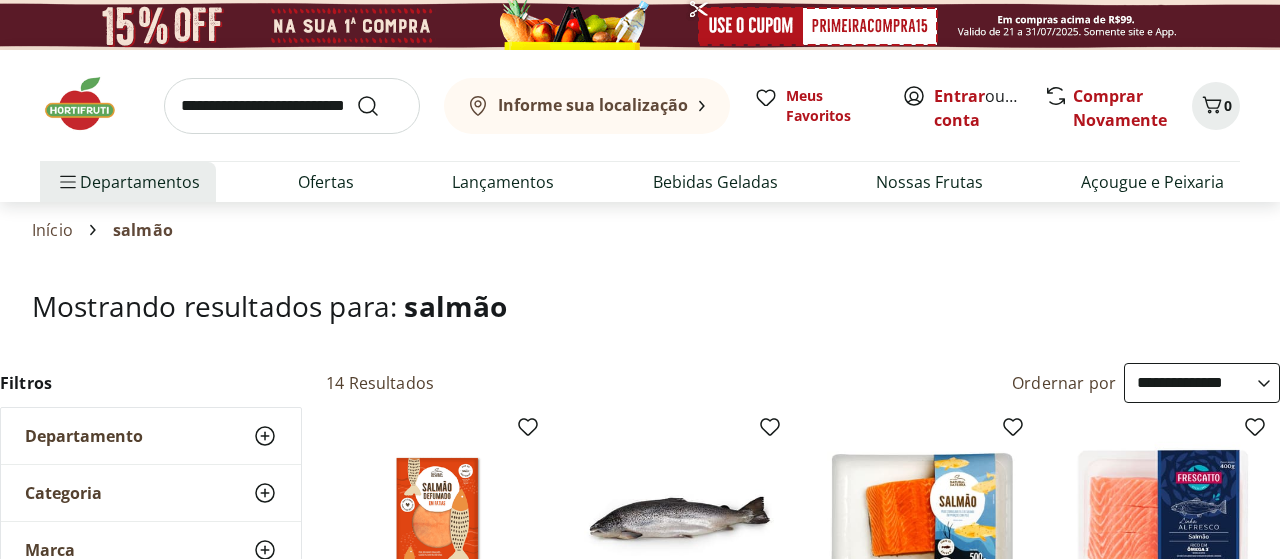 click on "Hortifruti Informe sua localização Entrar  ou  Criar conta 0 Informe sua localização Meus Favoritos Entrar  ou  Criar conta Comprar Novamente 0  Departamentos Nossa Marca Nossa Marca Ver tudo do departamento Açougue & Peixaria Congelados e Refrigerados Frutas, Legumes e Verduras Orgânicos Mercearia Sorvetes Hortifruti Hortifruti Ver tudo do departamento Cogumelos Frutas Legumes Ovos Temperos Frescos Verduras Orgânicos Orgânicos Ver tudo do departamento Bebidas Orgânicas Frutas Orgânicas Legumes Orgânicos Ovos Orgânicos Perecíveis Orgânicos Verduras Orgânicas Temperos Frescos Açougue e Peixaria Açougue e Peixaria Ver tudo do departamento Aves Bovinos Exóticos Frutos do Mar Linguiça e Salsicha Peixes Salgados e Defumados Suínos Prontinhos Prontinhos Ver tudo do departamento Frutas Cortadinhas Pré Preparados Prontos para Consumo Saladas Sucos e Água de Coco Padaria Padaria Ver tudo do departamento Bolos e Mini Bolos Doces Pão Padaria Própria Salgados Torradas Bebidas Bebidas Água Cerveja" at bounding box center [640, 2559] 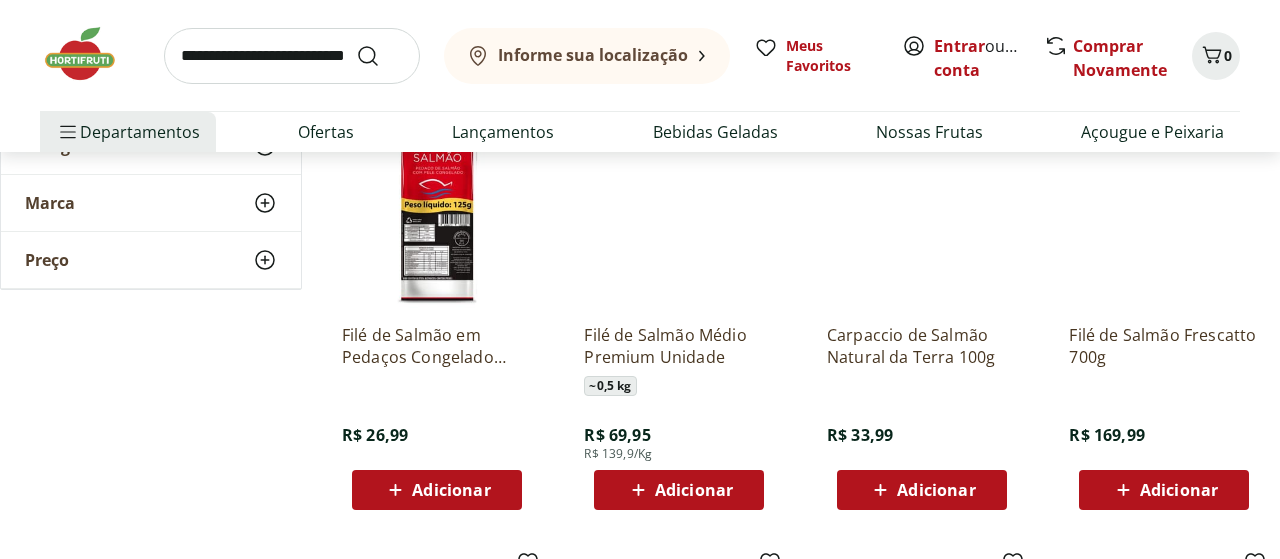 scroll, scrollTop: 676, scrollLeft: 0, axis: vertical 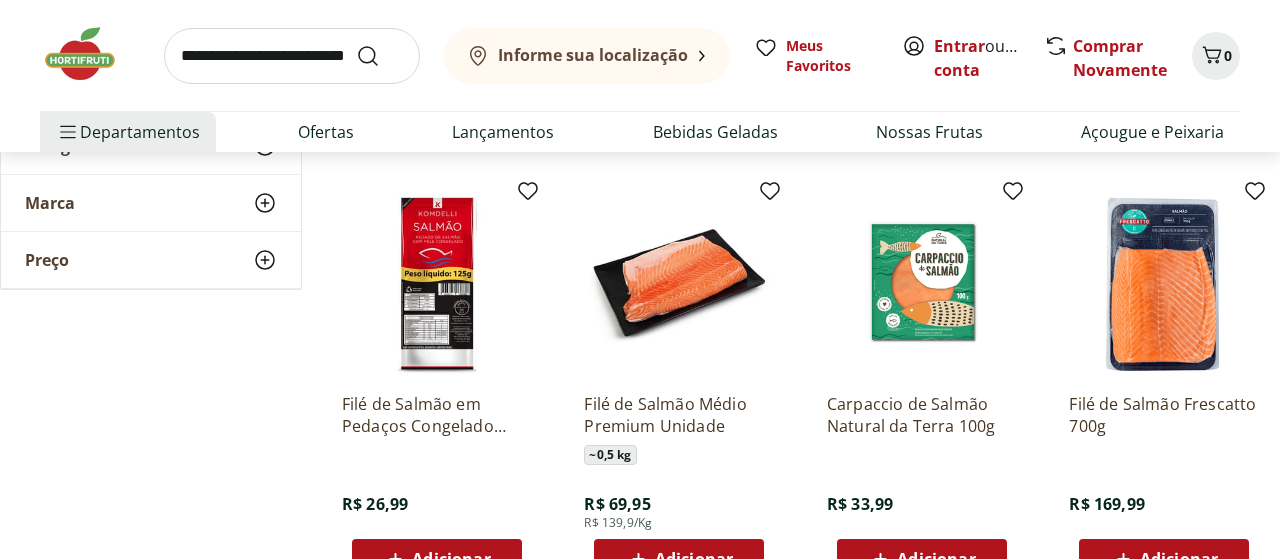 click at bounding box center (292, 56) 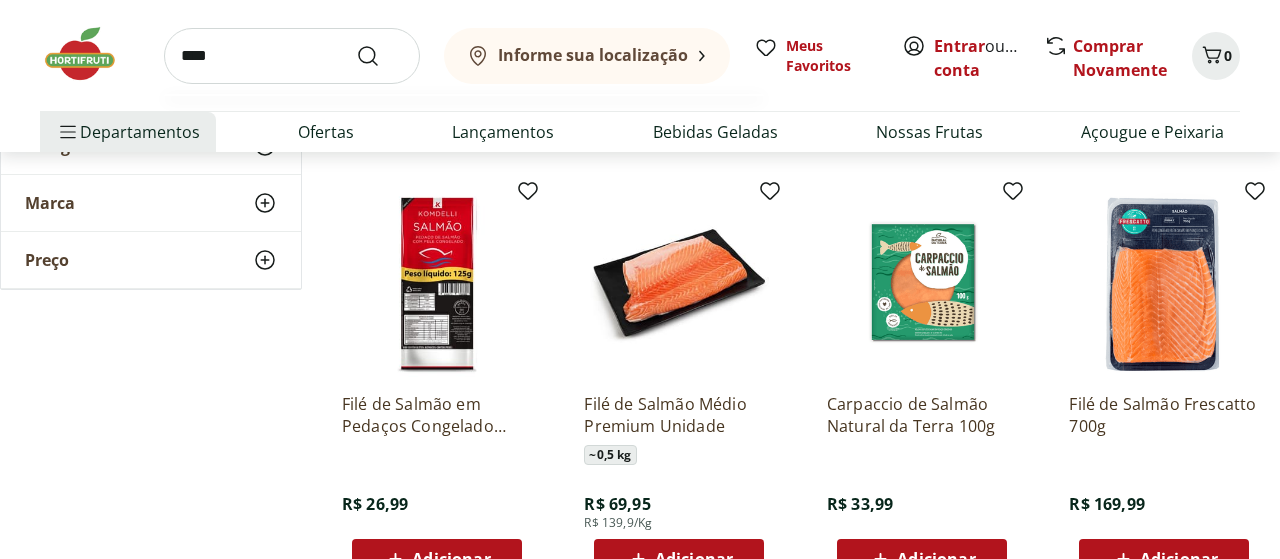type on "****" 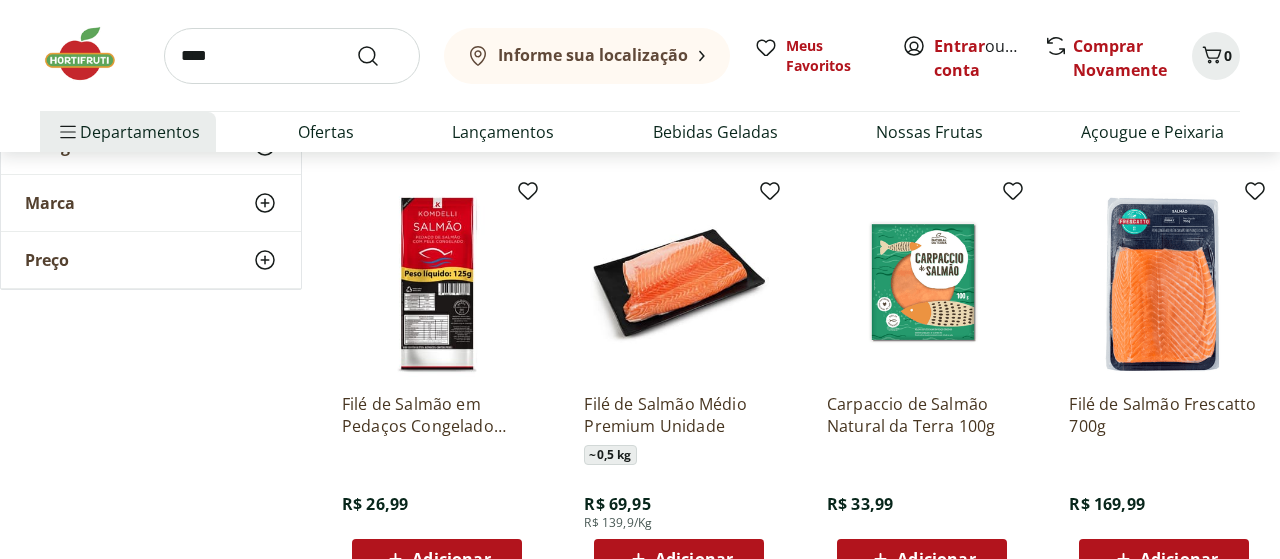 scroll, scrollTop: 0, scrollLeft: 0, axis: both 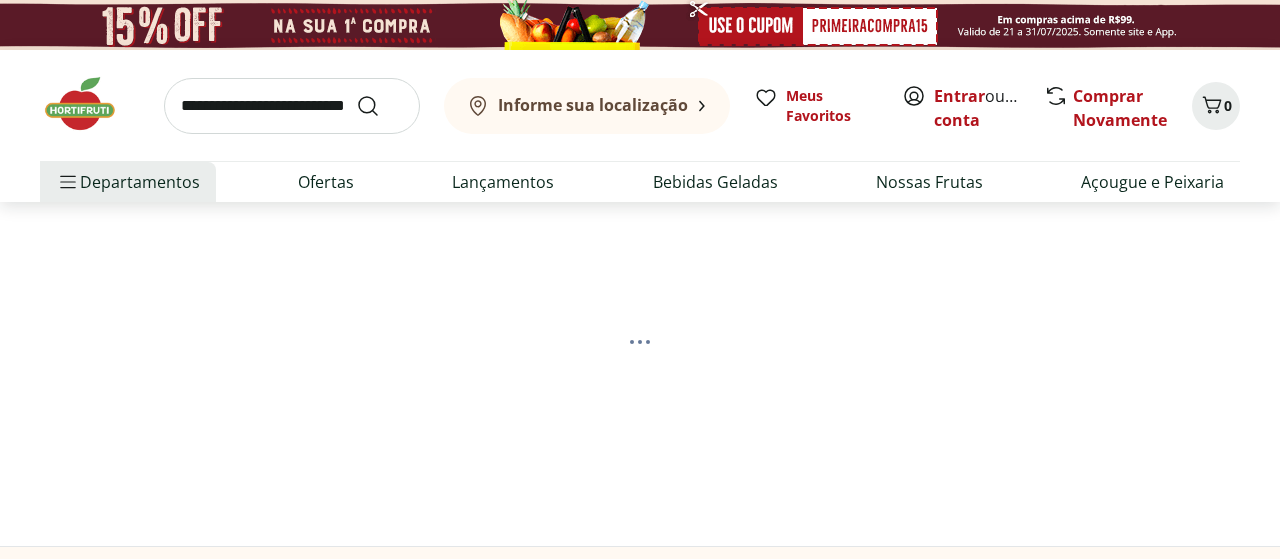 select on "**********" 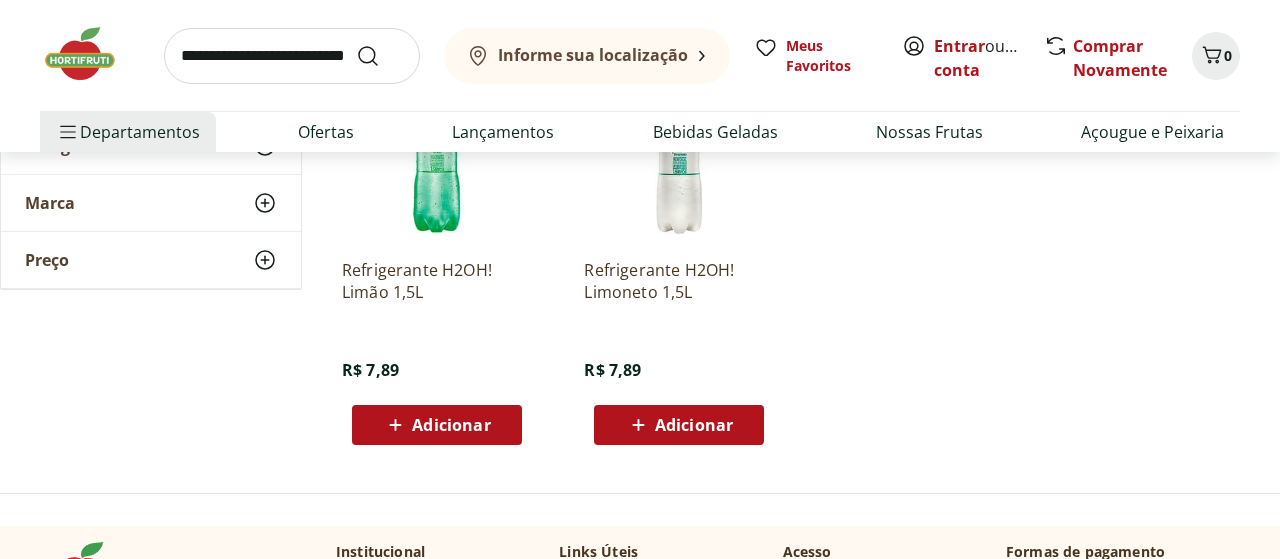 scroll, scrollTop: 364, scrollLeft: 0, axis: vertical 